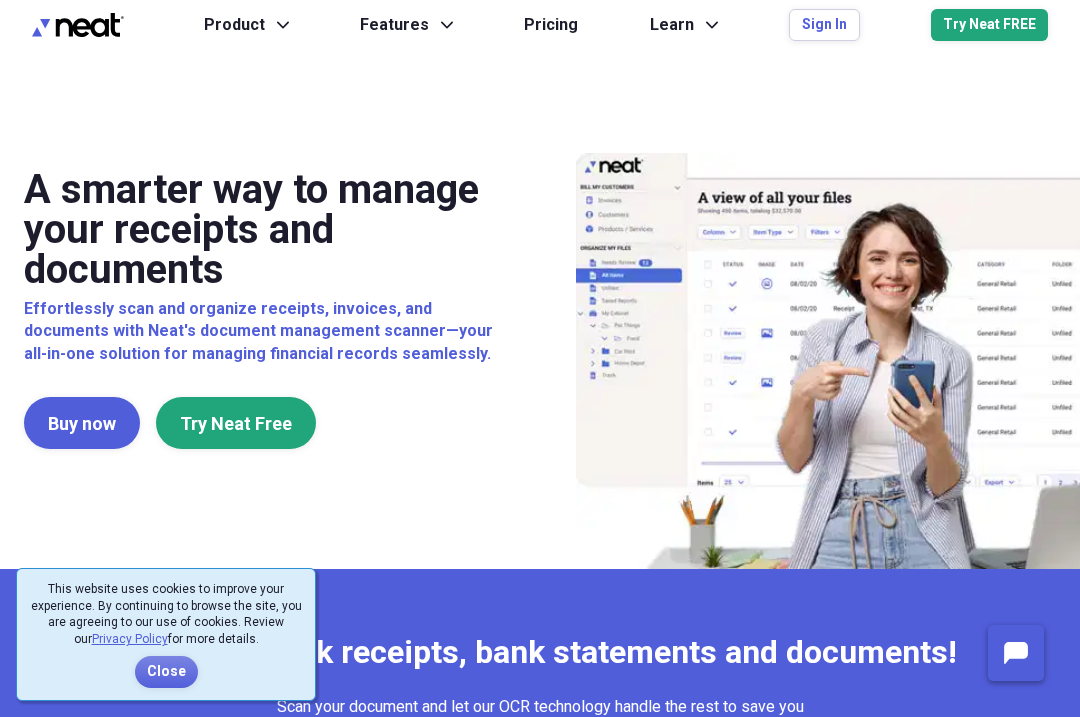scroll, scrollTop: 0, scrollLeft: 0, axis: both 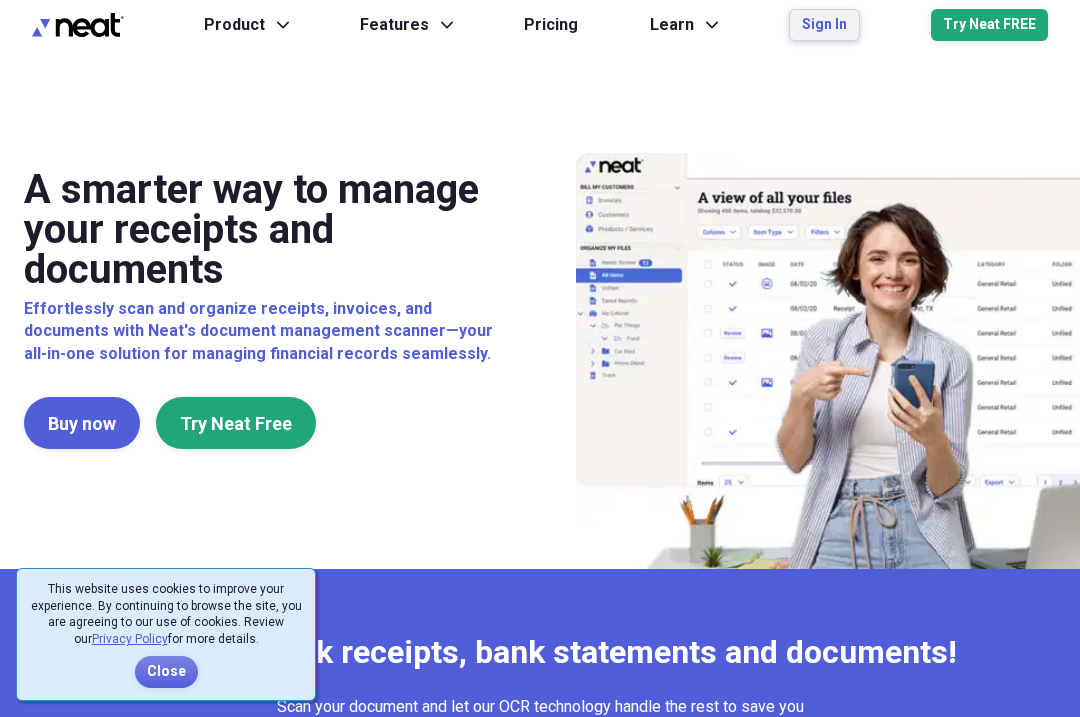 click on "Sign In" at bounding box center [824, 25] 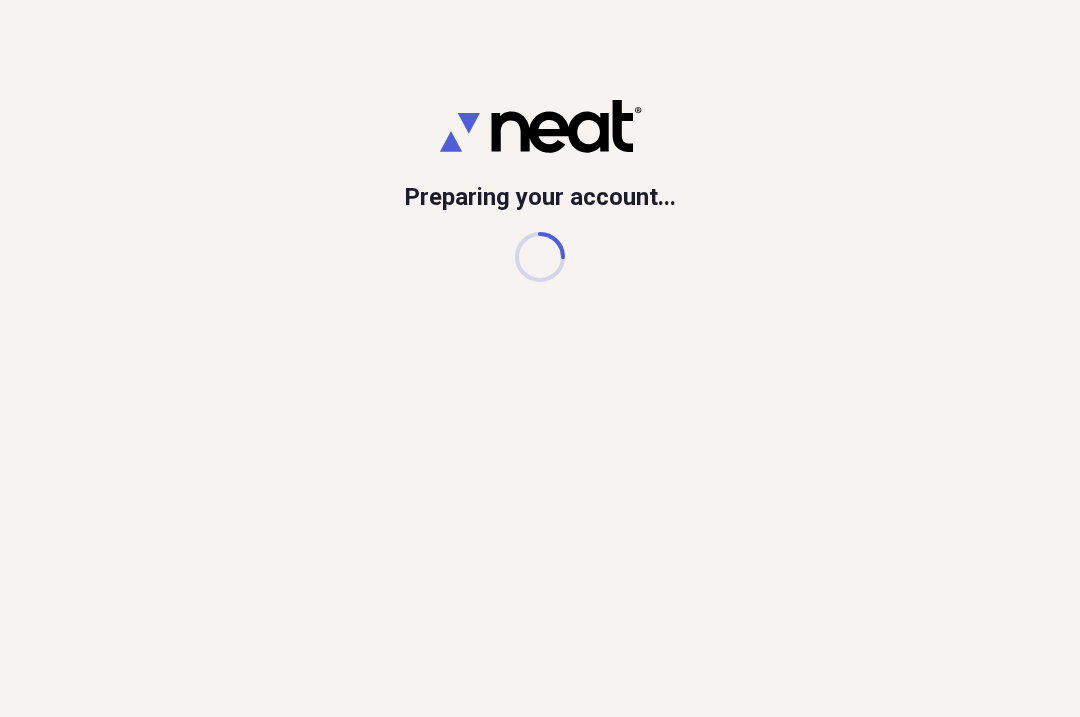 scroll, scrollTop: 0, scrollLeft: 0, axis: both 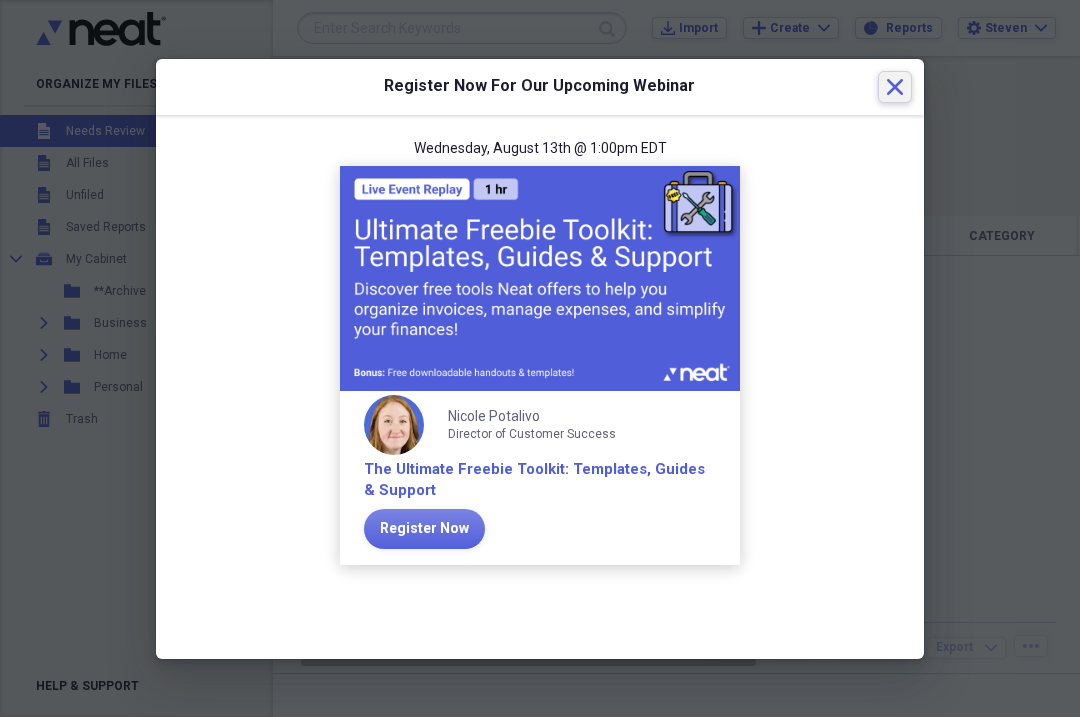 click 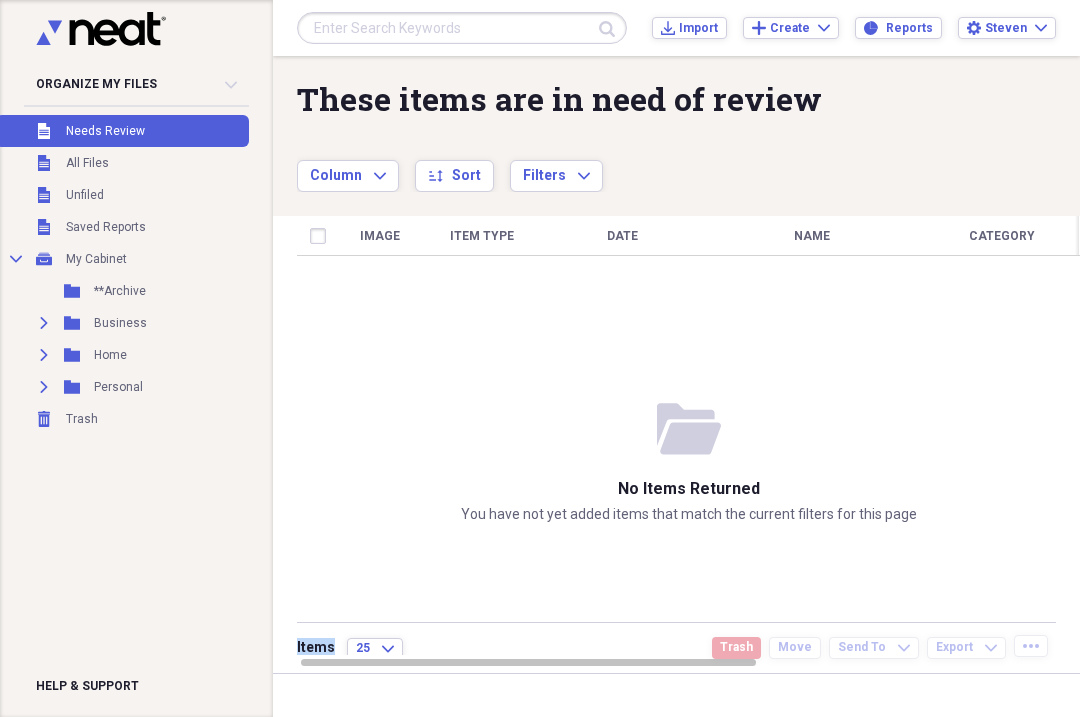 click on "Image Item Type Date Name Category Amount Source Date Added chevron-down Folder" at bounding box center [688, 435] 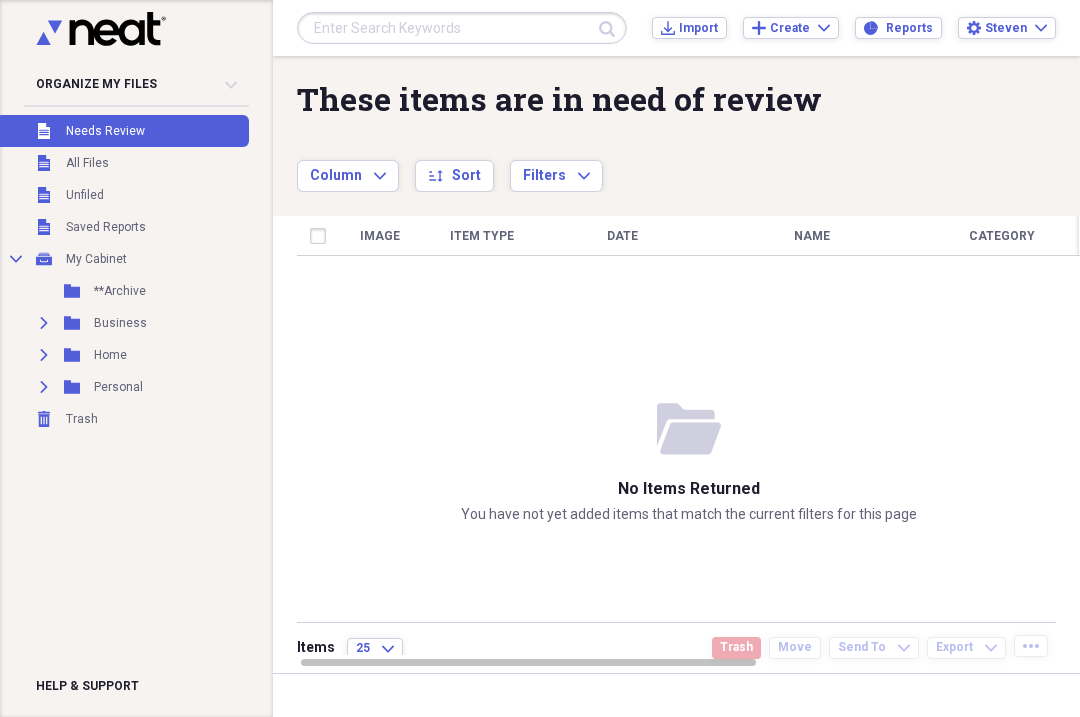 click on "folder-open No items returned You have not yet added items that match the current filters for this page" at bounding box center [688, 461] 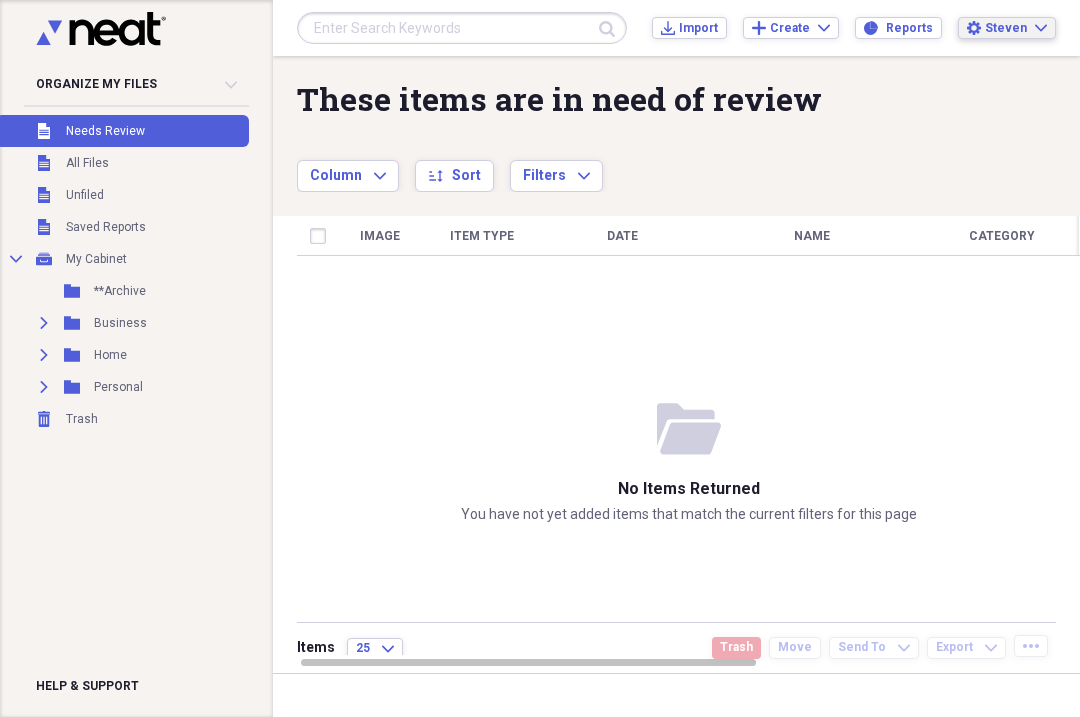 click on "Steven" at bounding box center [1006, 28] 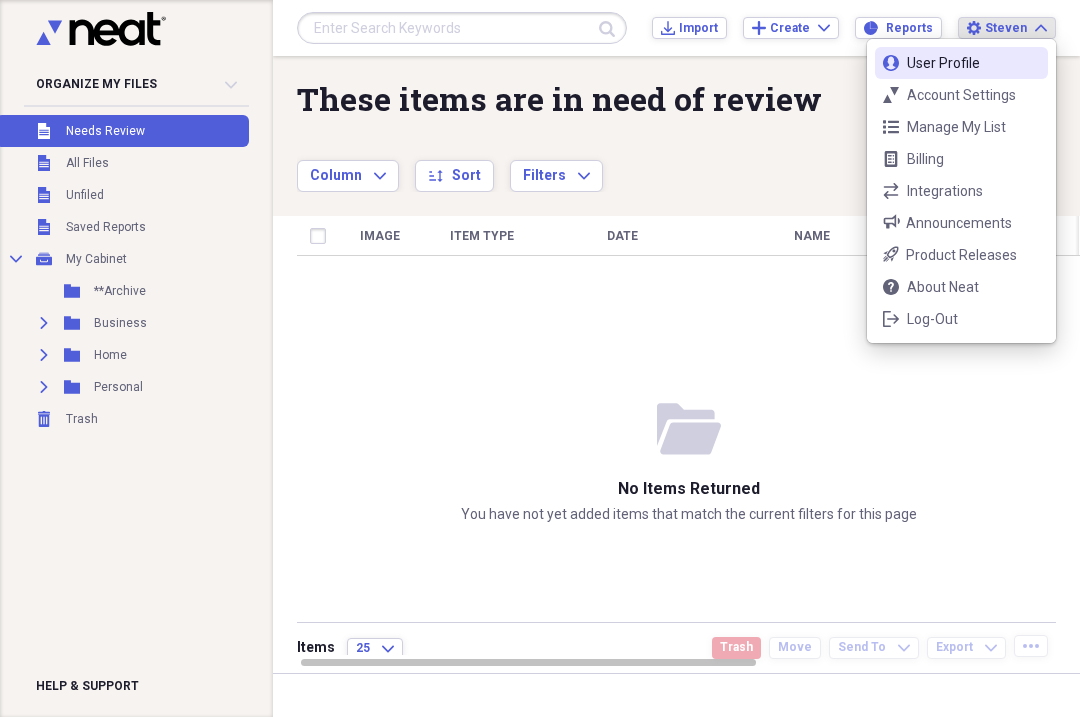 click on "bill Billing" at bounding box center [961, 159] 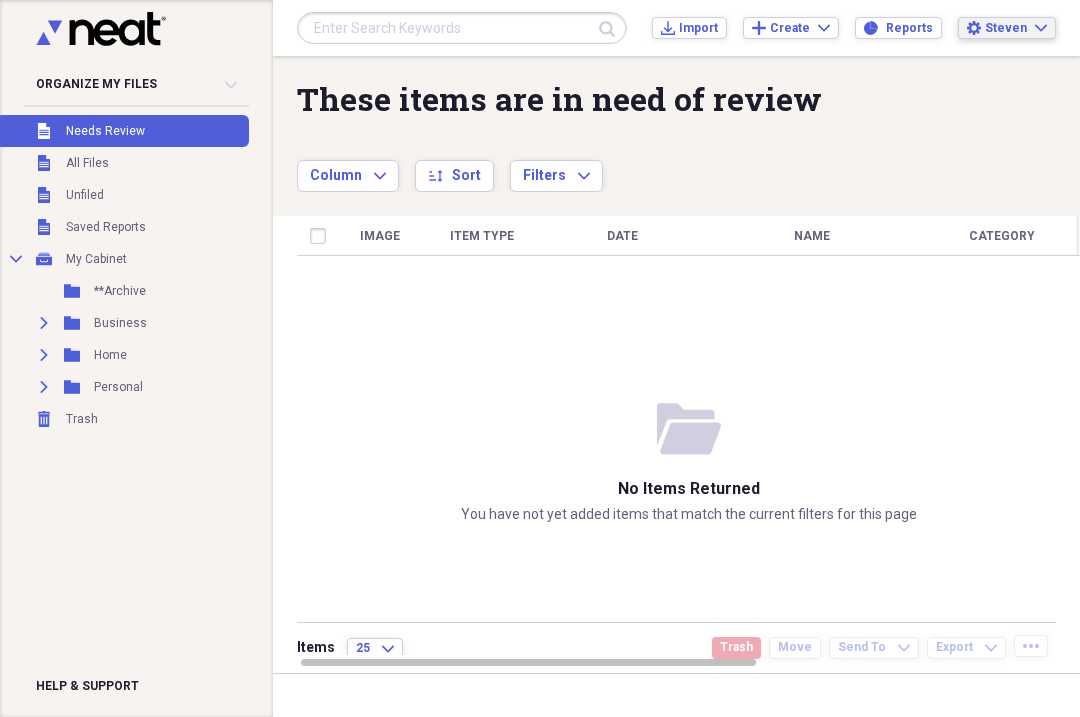 click on "Steven Expand" at bounding box center [1016, 28] 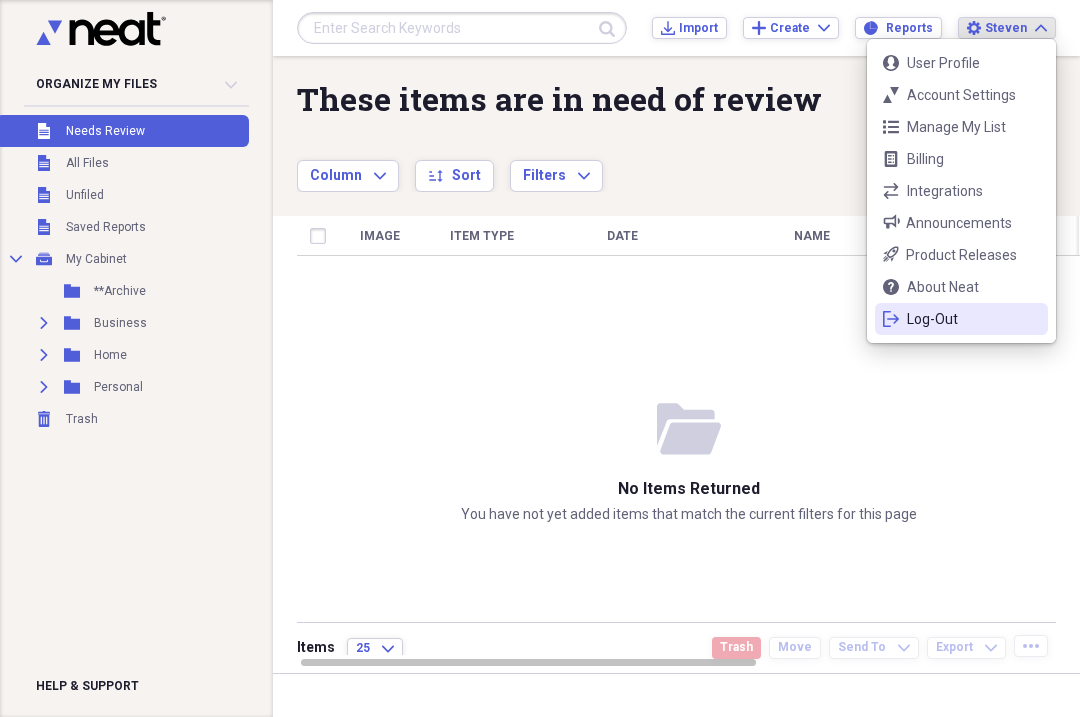 click on "Log-Out" at bounding box center [961, 319] 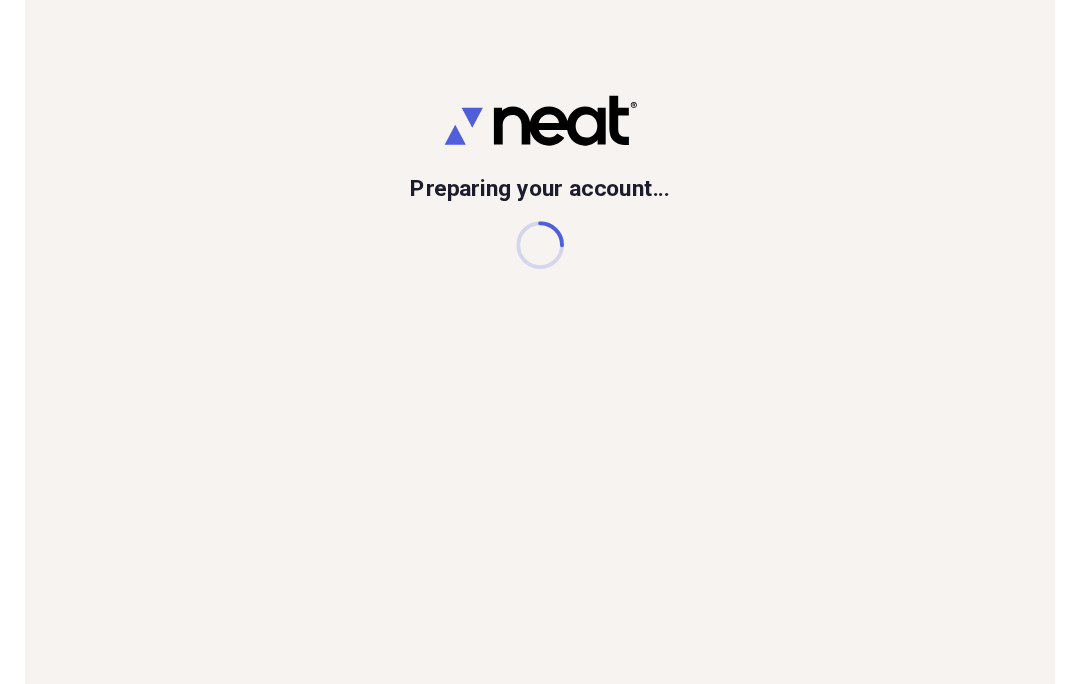 scroll, scrollTop: 0, scrollLeft: 0, axis: both 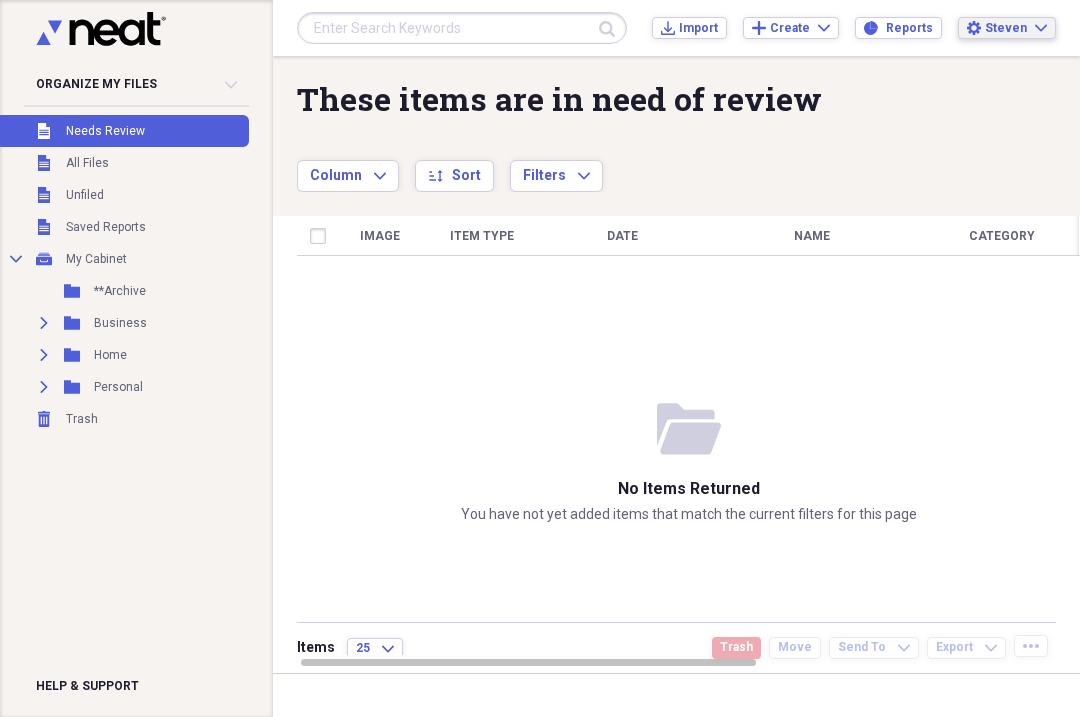 click on "Settings [FIRST] [LAST]" at bounding box center (1007, 28) 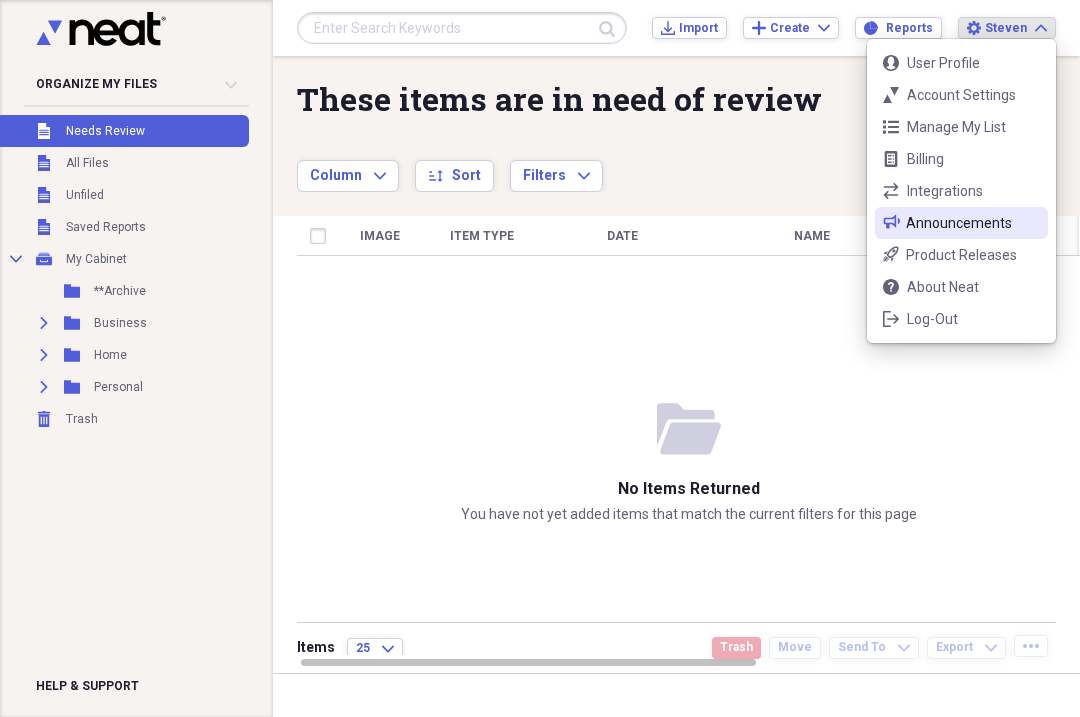 click on "bullhorn Announcements" at bounding box center [961, 223] 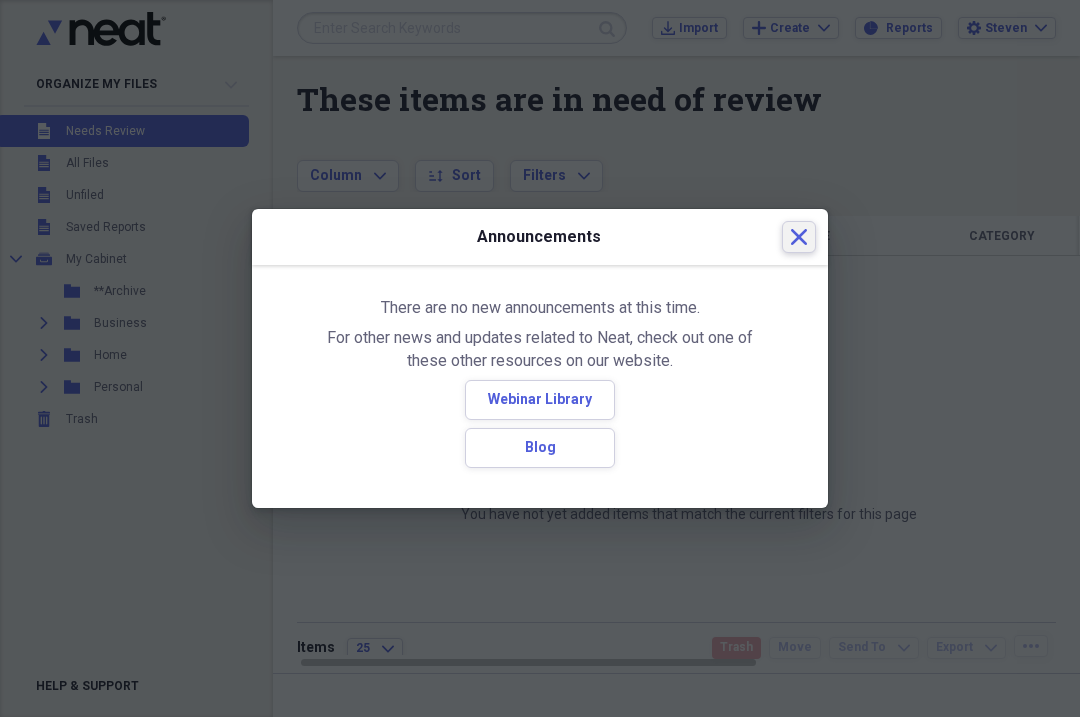 click 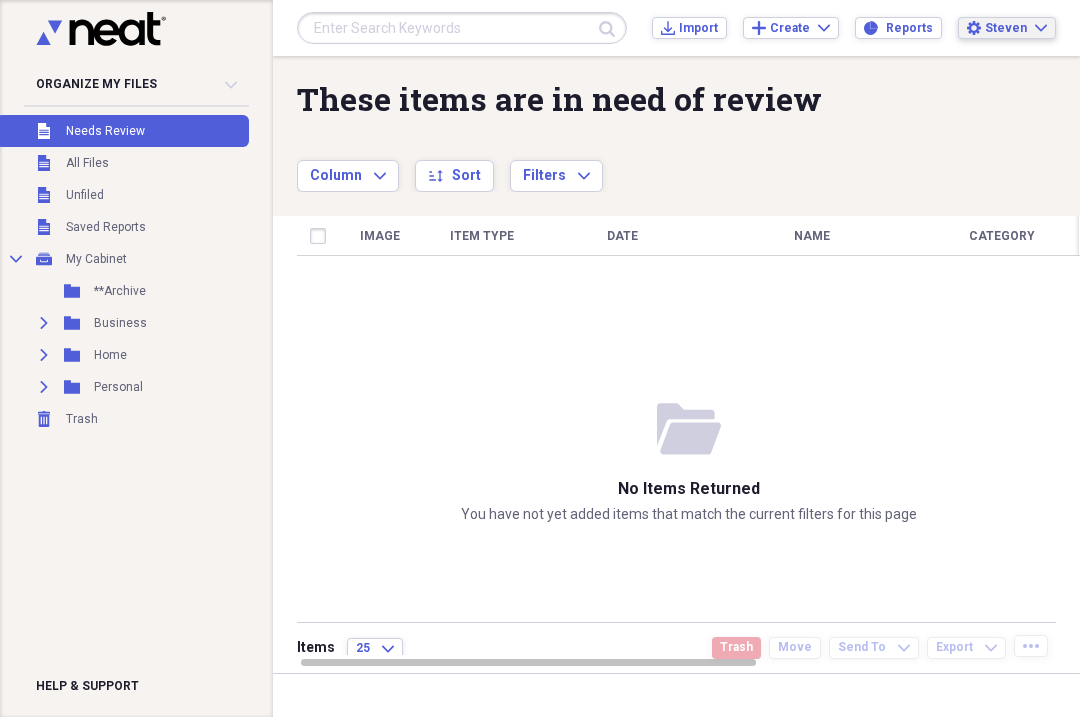 click on "Steven Expand" at bounding box center (1016, 28) 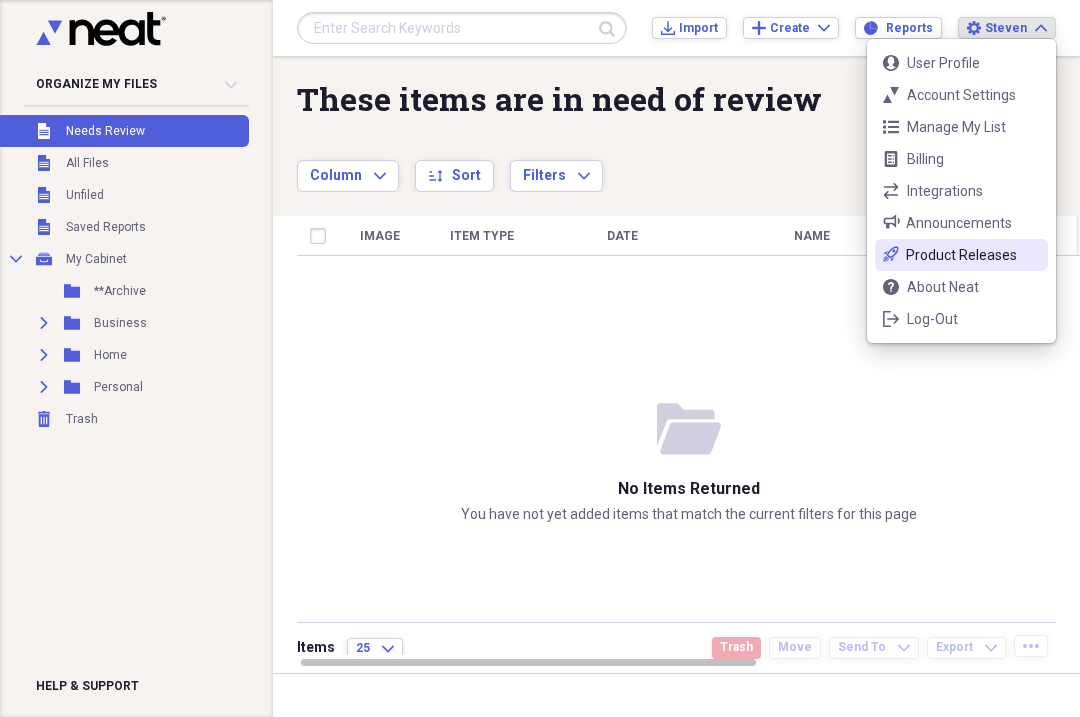 click on "rocket-launch-outline Product Releases" at bounding box center (961, 255) 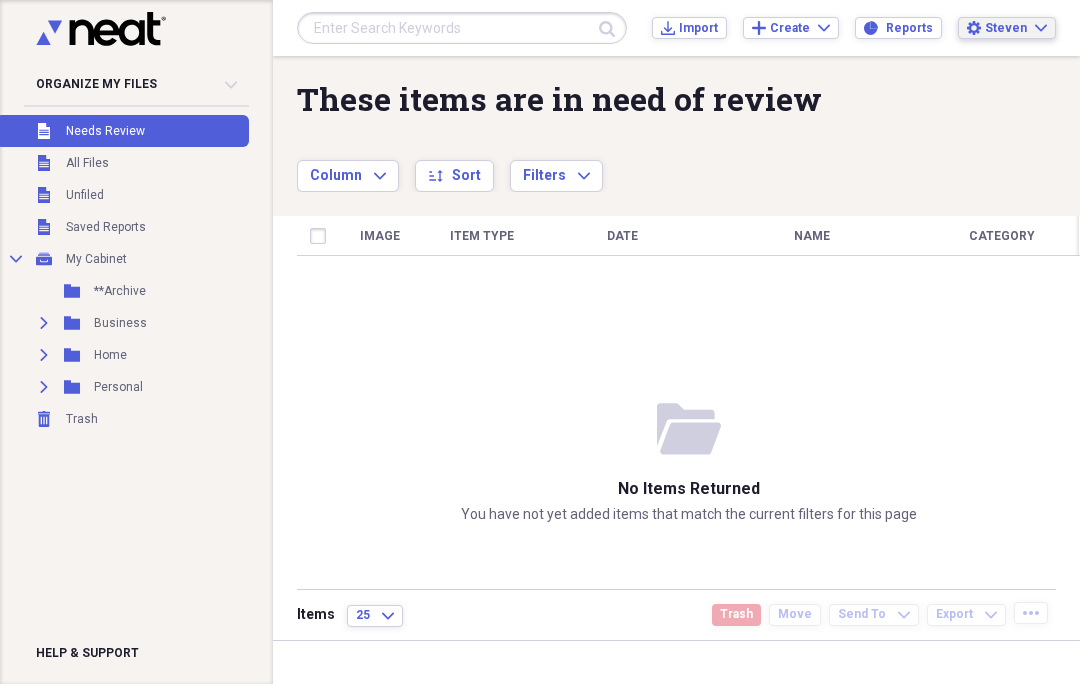 click on "Steven Expand" at bounding box center [1016, 28] 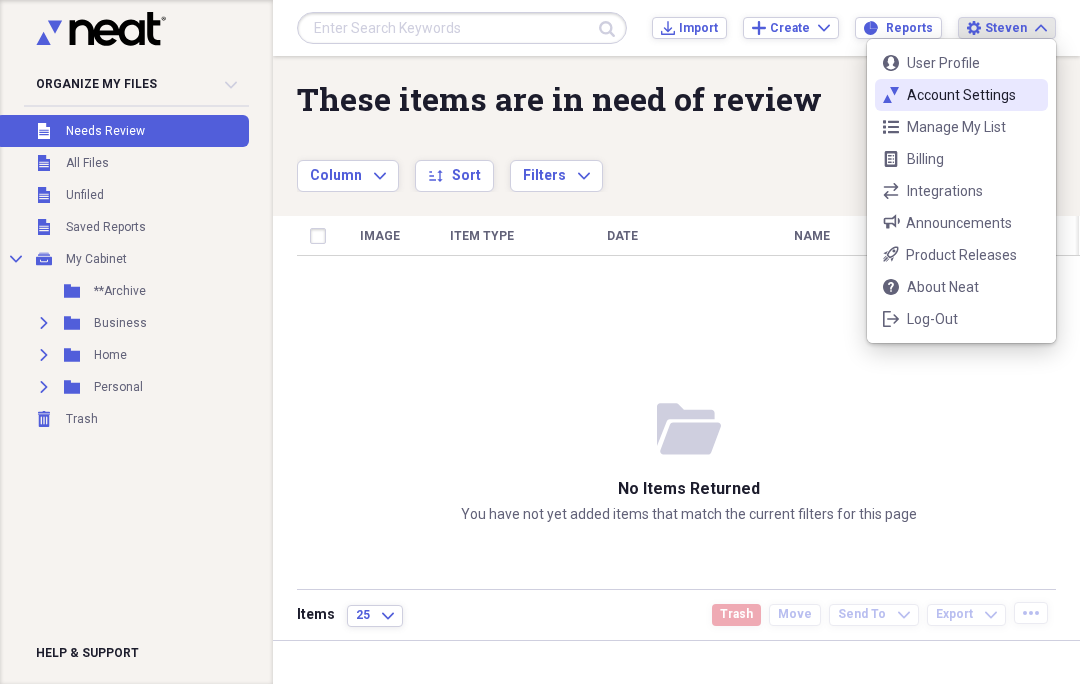 click on "Account Settings" at bounding box center (961, 95) 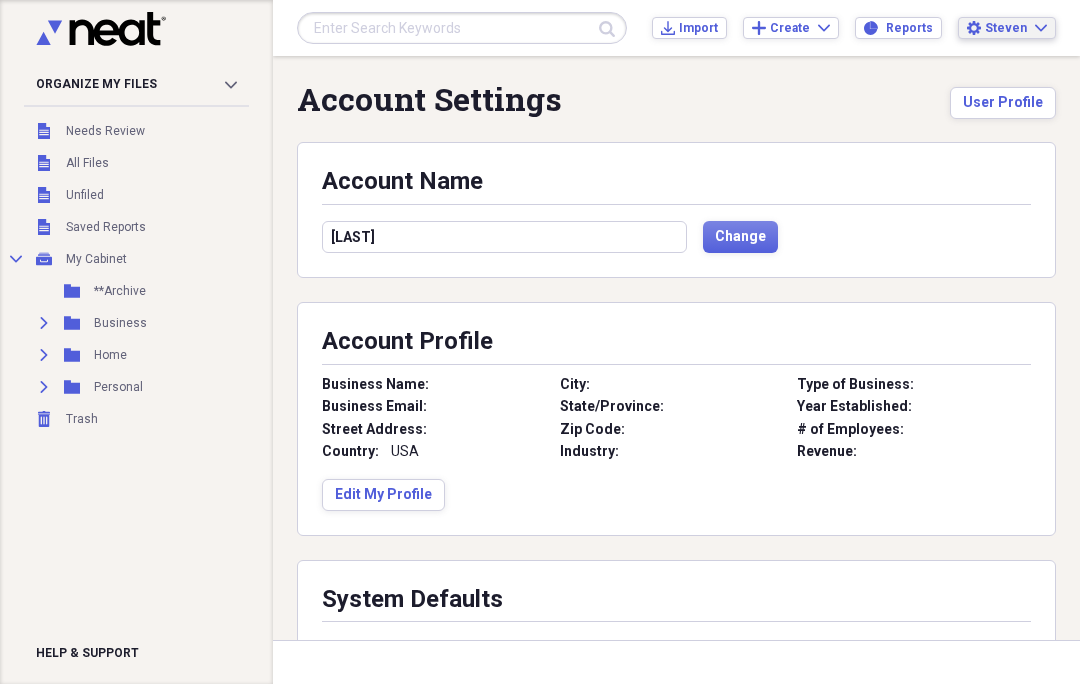 scroll, scrollTop: 0, scrollLeft: 0, axis: both 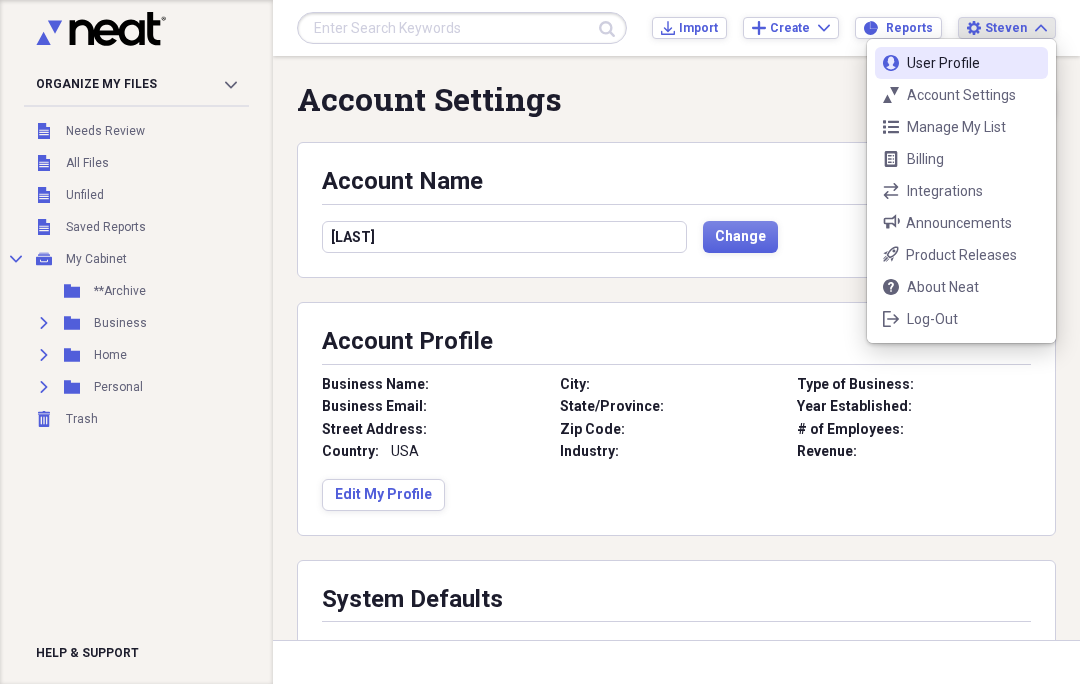 click on "Log-Out" at bounding box center [961, 319] 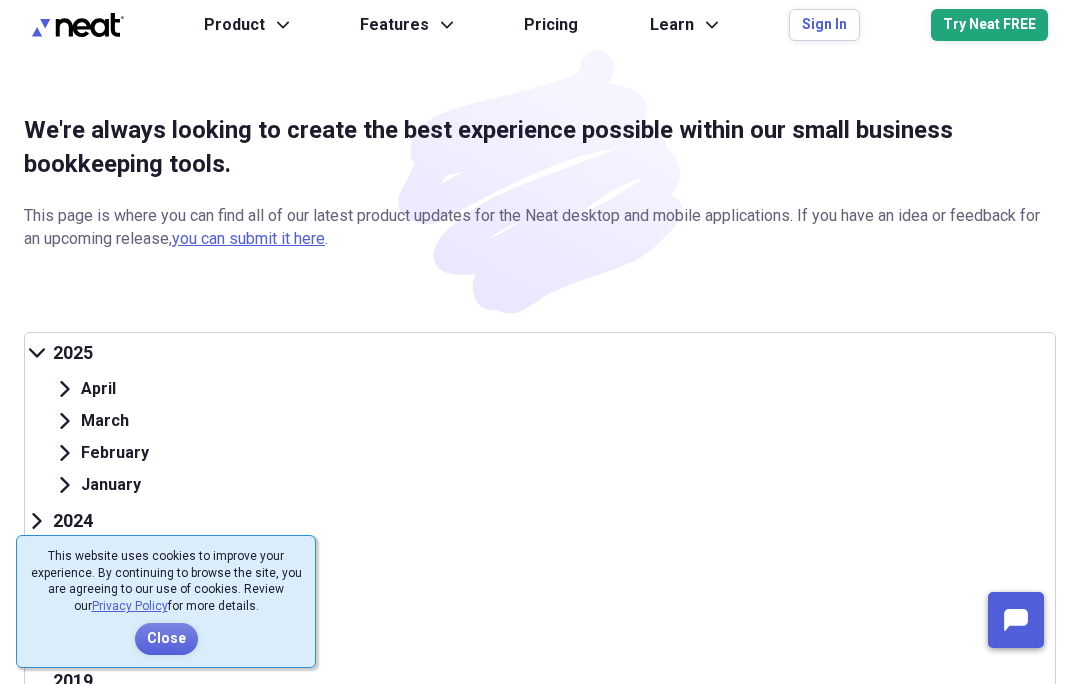 scroll, scrollTop: 0, scrollLeft: 0, axis: both 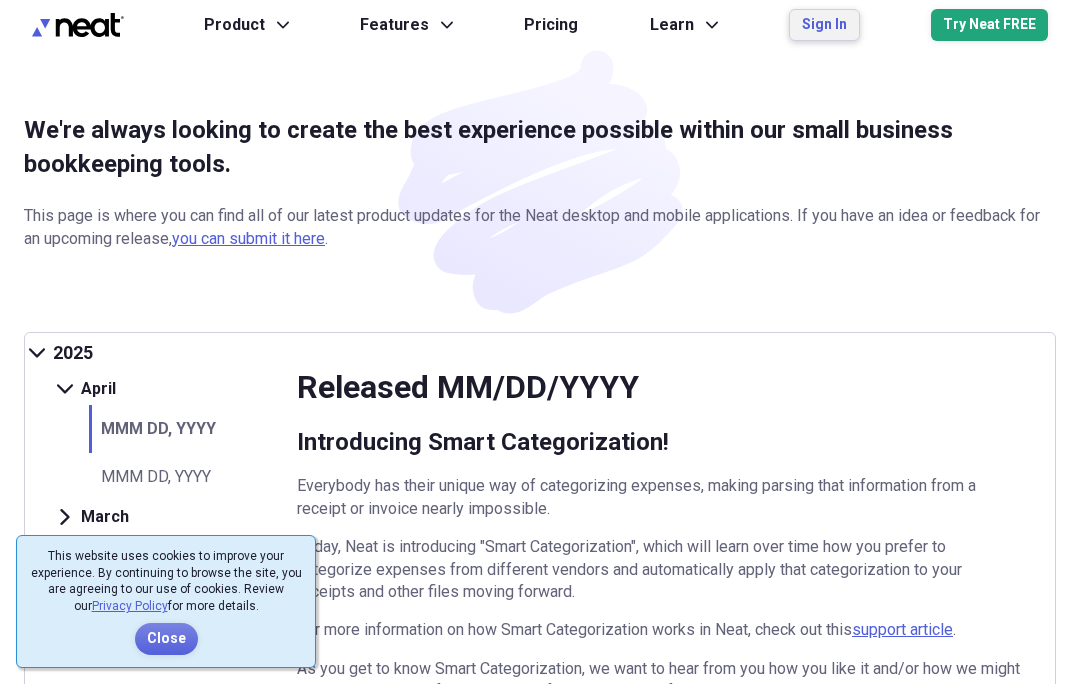 click on "Sign In" at bounding box center (824, 25) 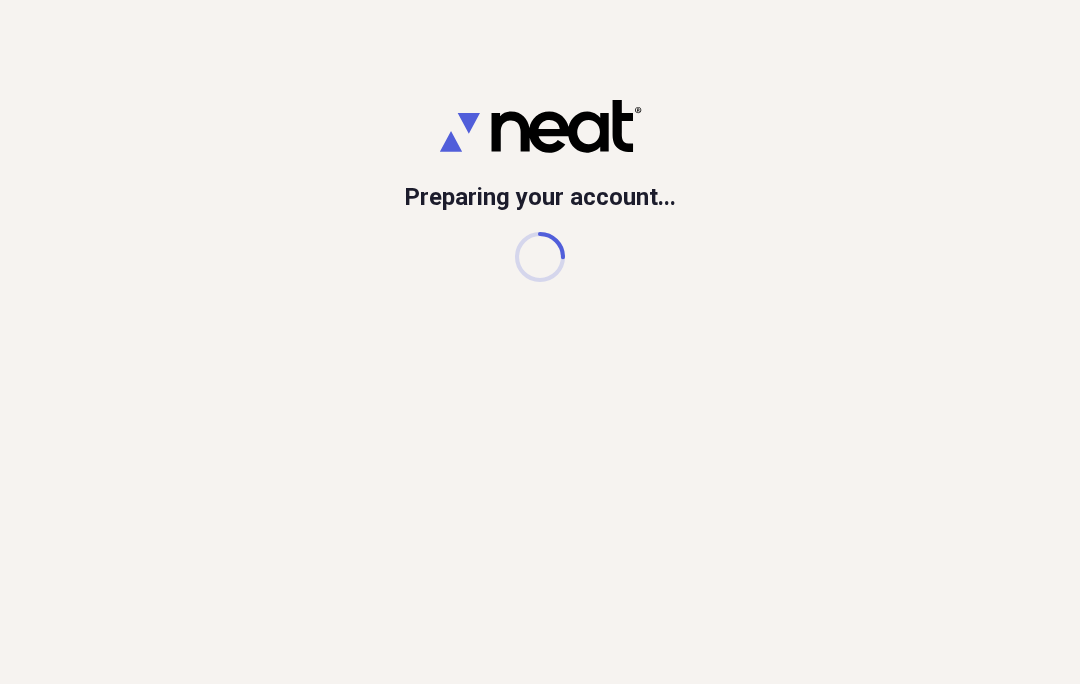 scroll, scrollTop: 0, scrollLeft: 0, axis: both 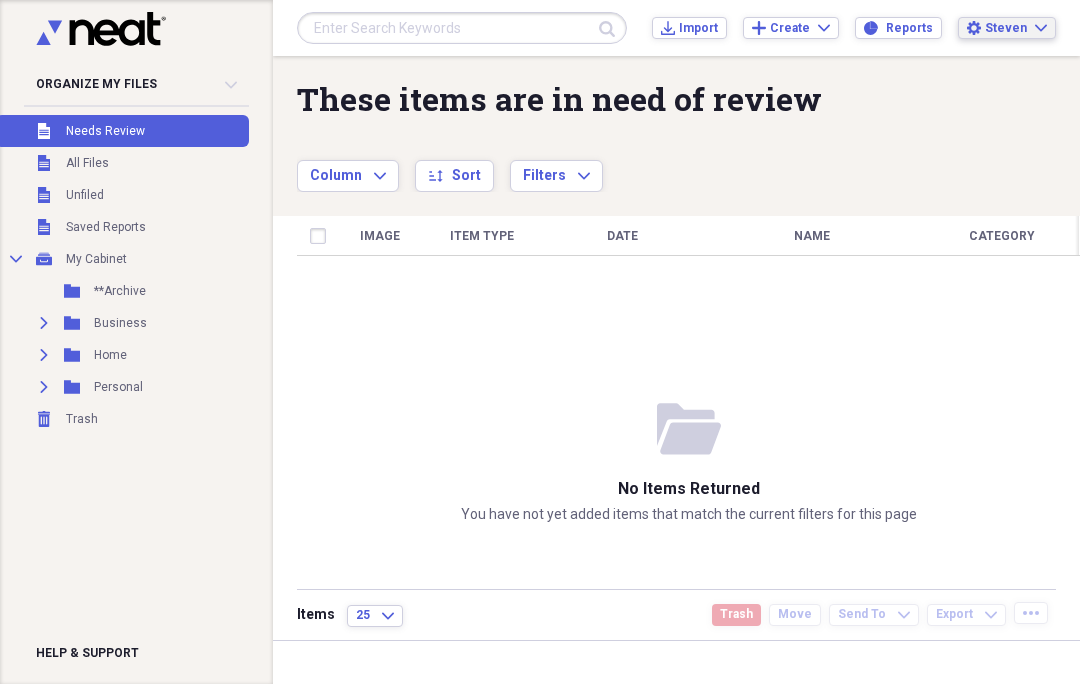 click on "Settings [FIRST] Expand" at bounding box center [1007, 28] 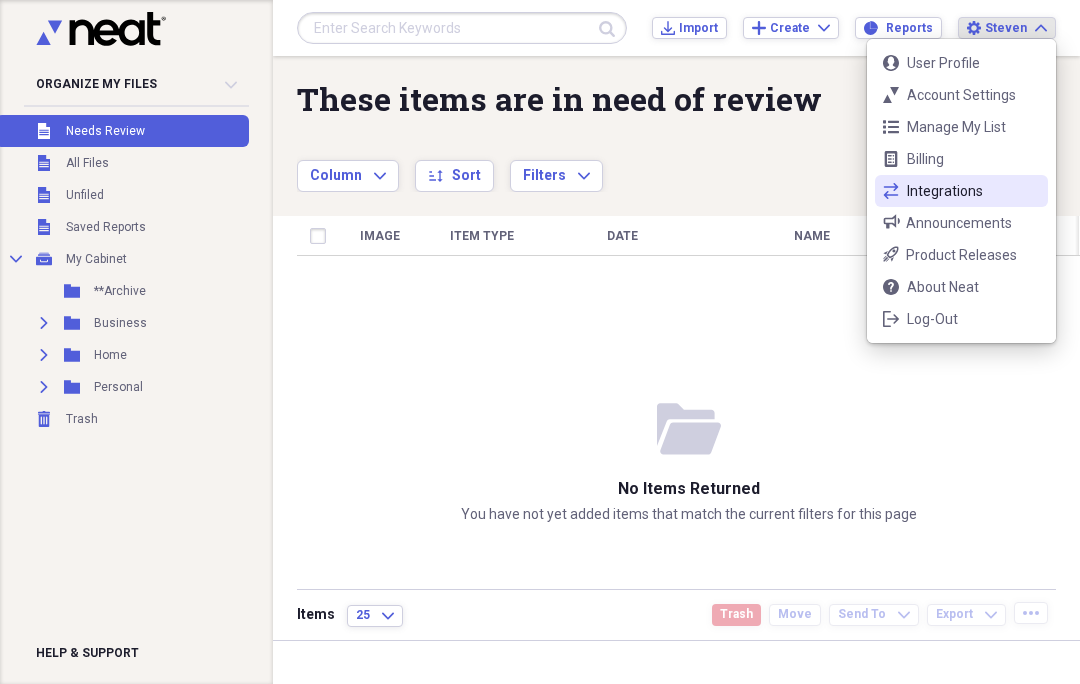 click on "exchange Integrations" at bounding box center (961, 191) 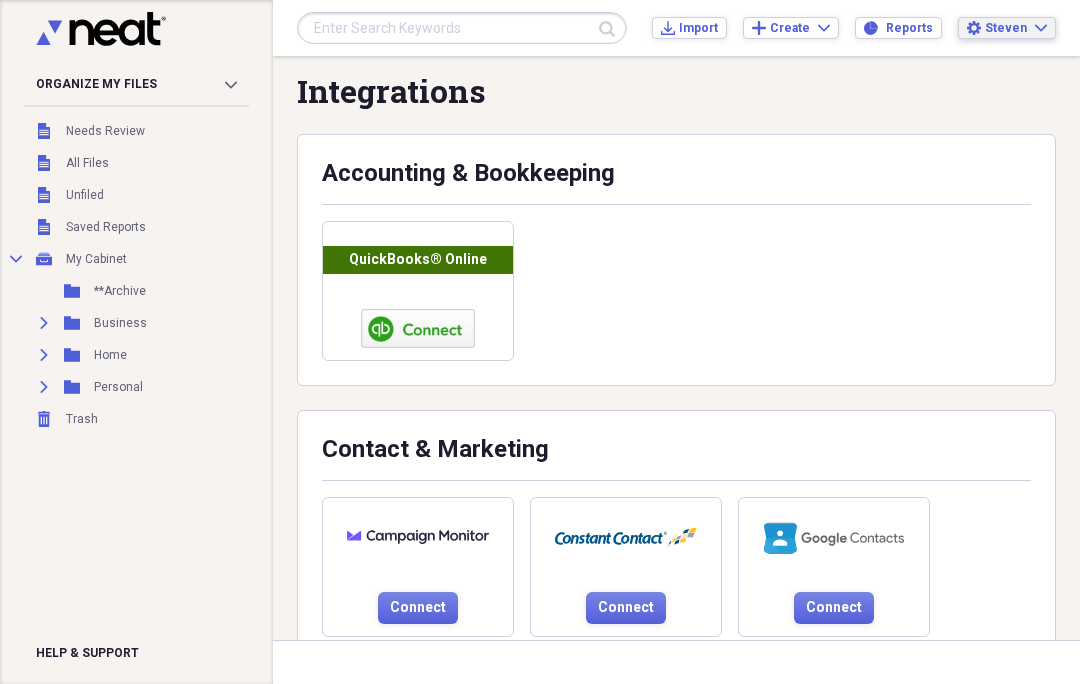 click on "Steven Expand" at bounding box center [1016, 28] 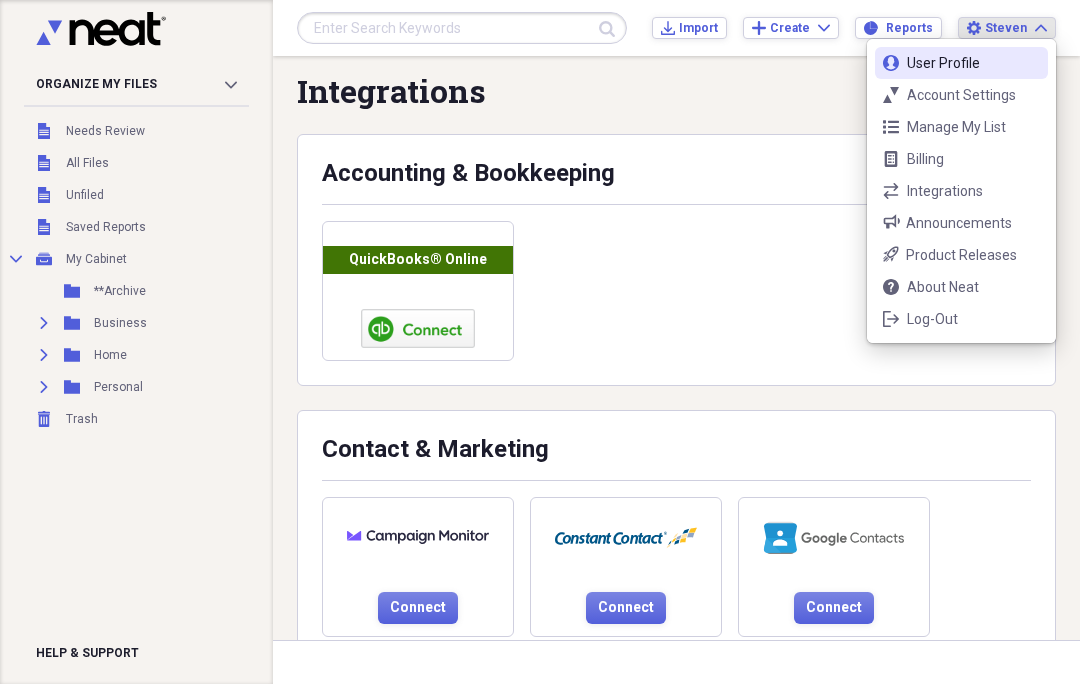 click on "bill Billing" at bounding box center [961, 159] 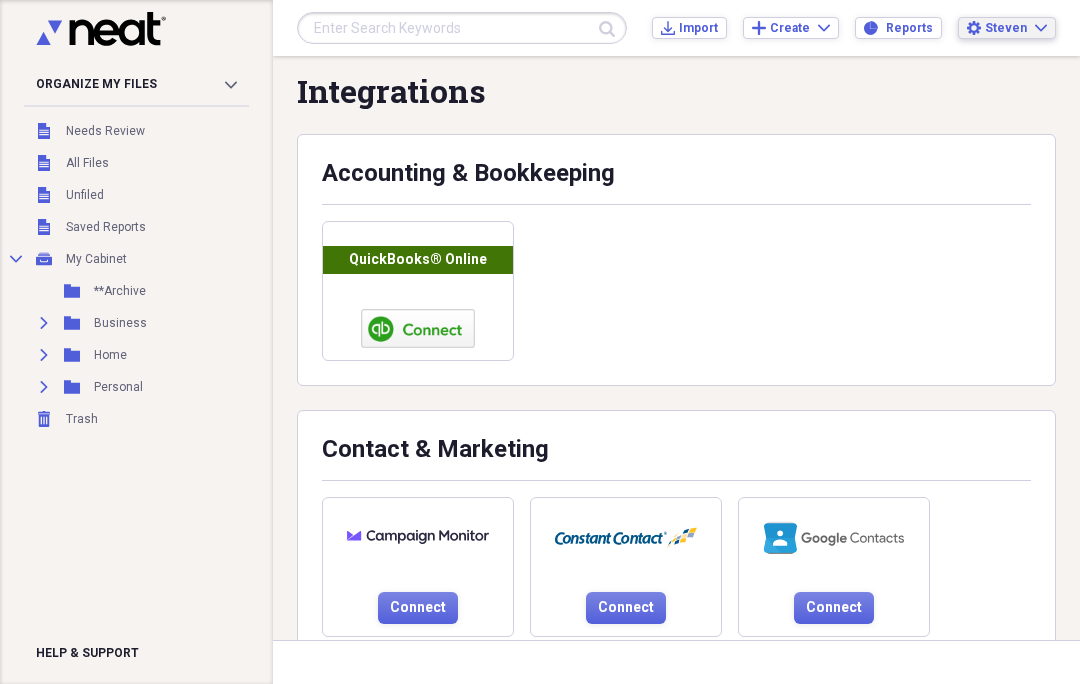 click on "Settings Steven Expand" at bounding box center [1007, 28] 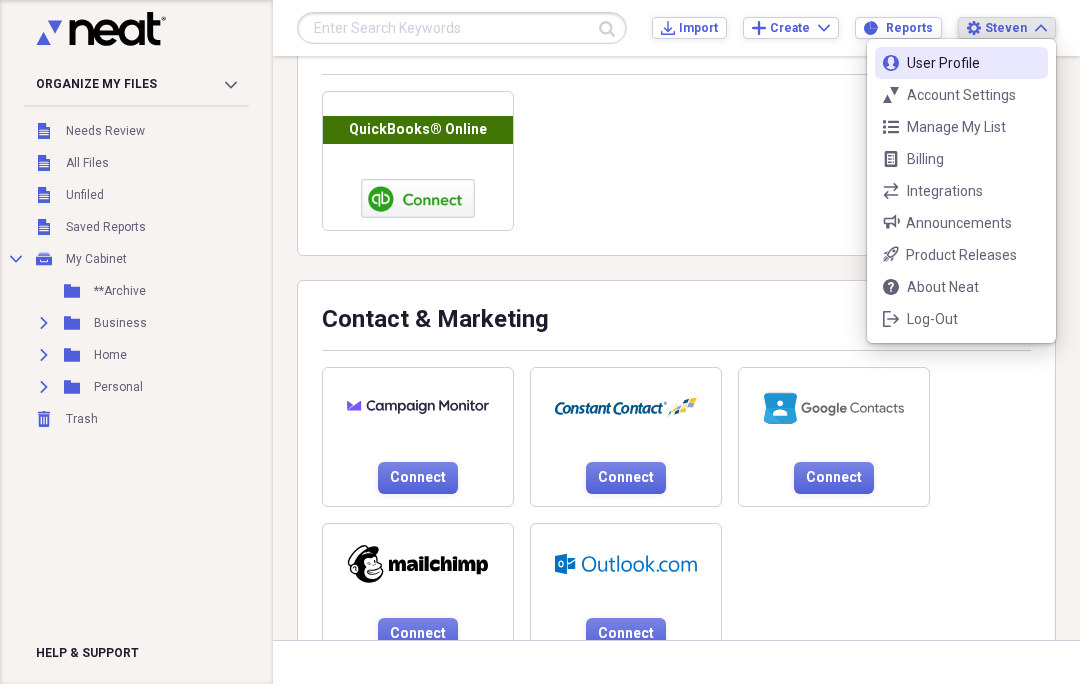 scroll, scrollTop: 129, scrollLeft: 0, axis: vertical 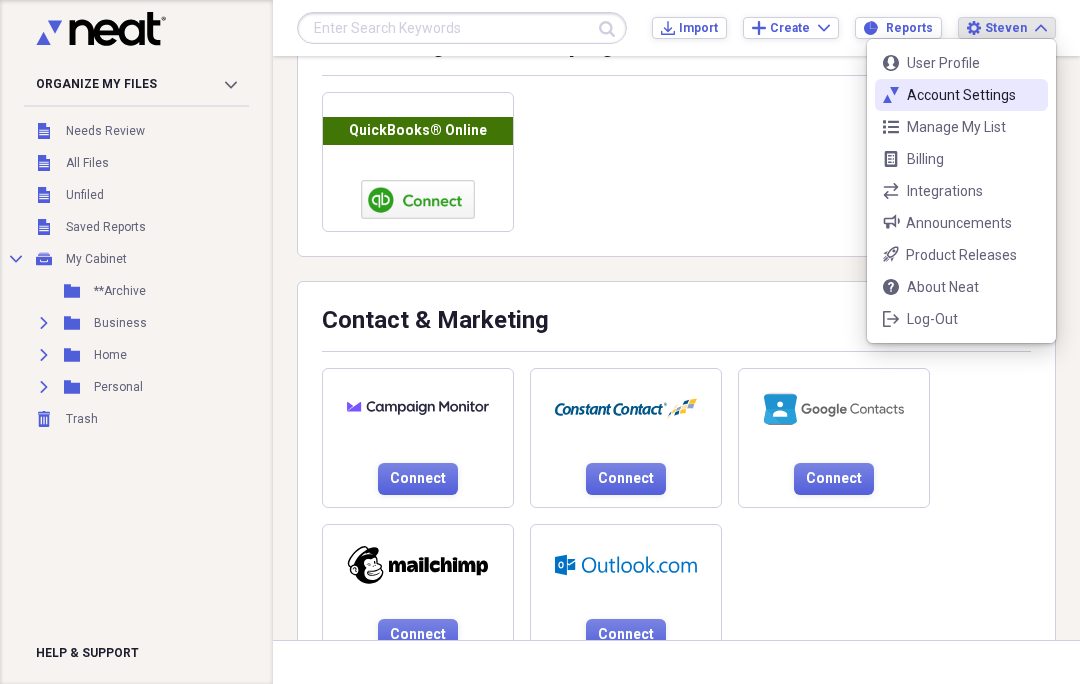 click on "Account Settings" at bounding box center [961, 95] 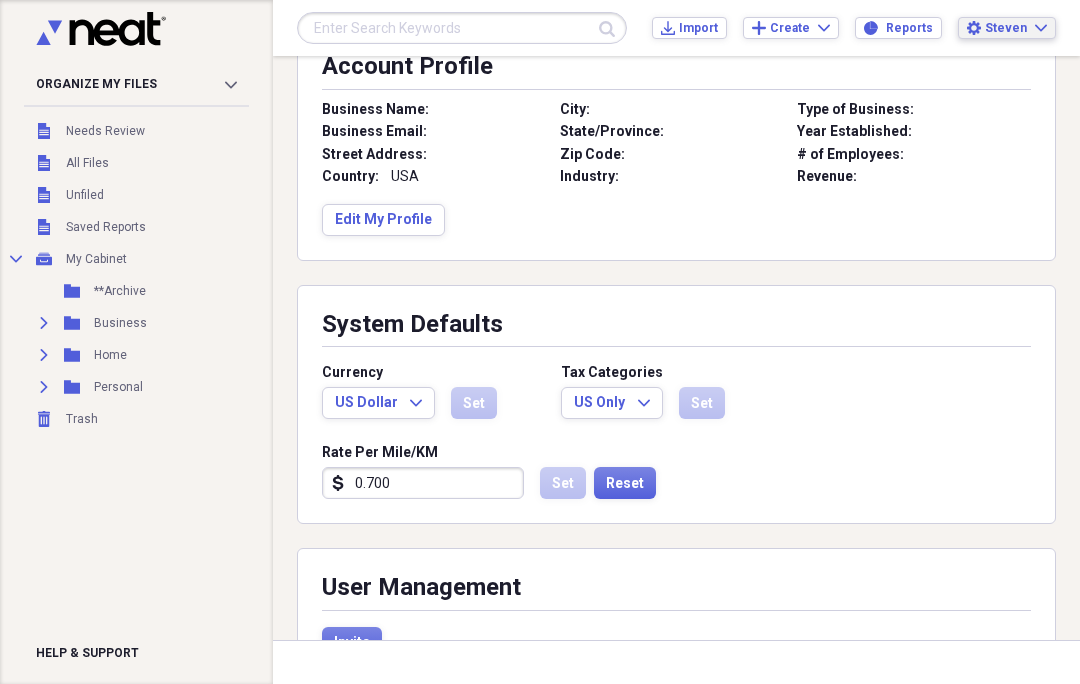 scroll, scrollTop: 273, scrollLeft: 0, axis: vertical 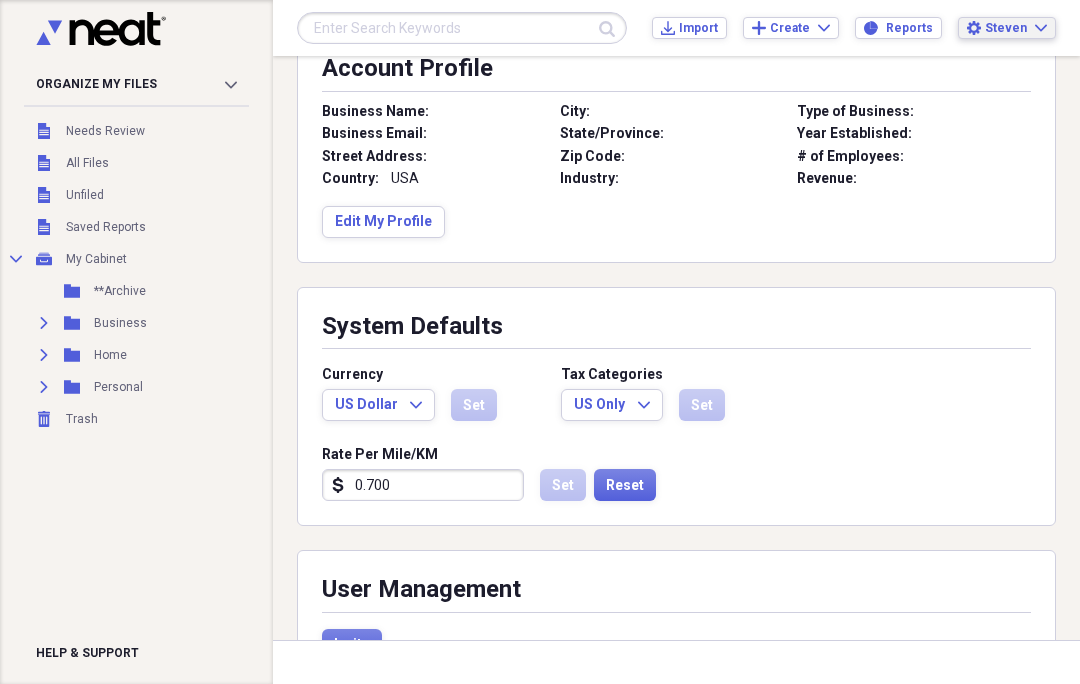 click on "Settings Steven Expand" at bounding box center (1007, 28) 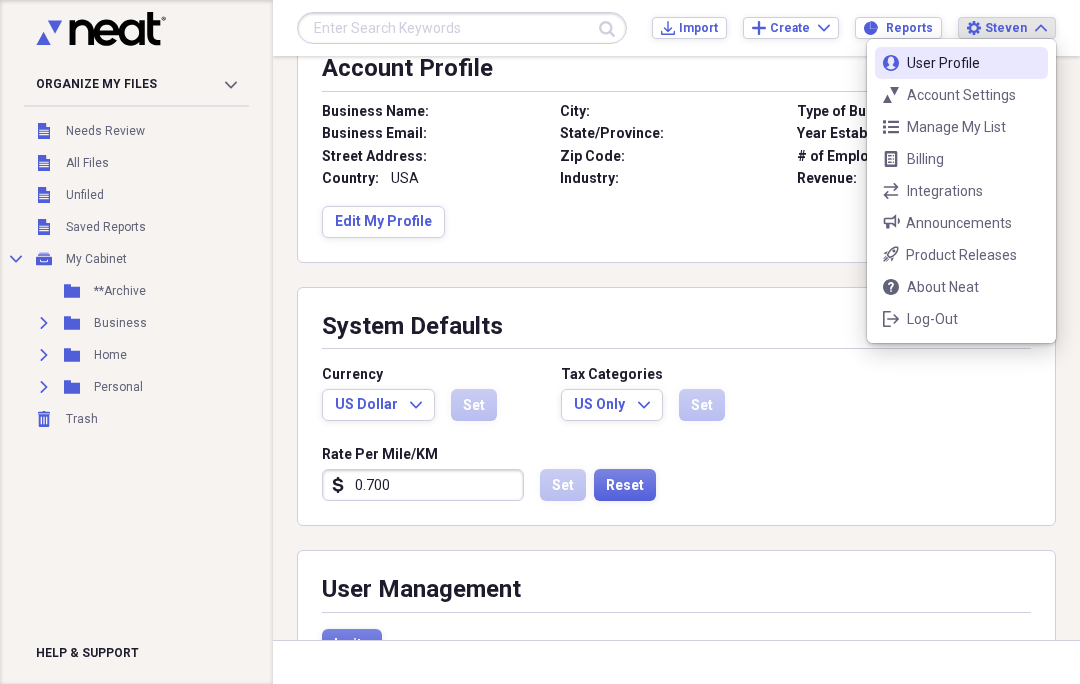 click on "Manage My List" at bounding box center [961, 127] 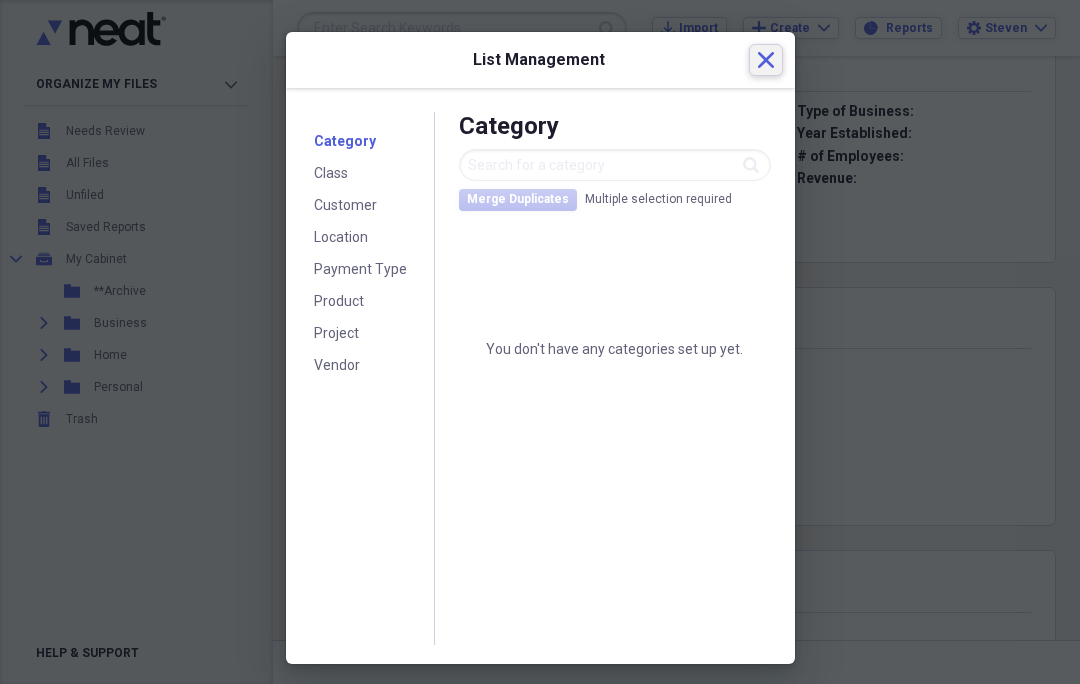 click on "Close" at bounding box center (766, 60) 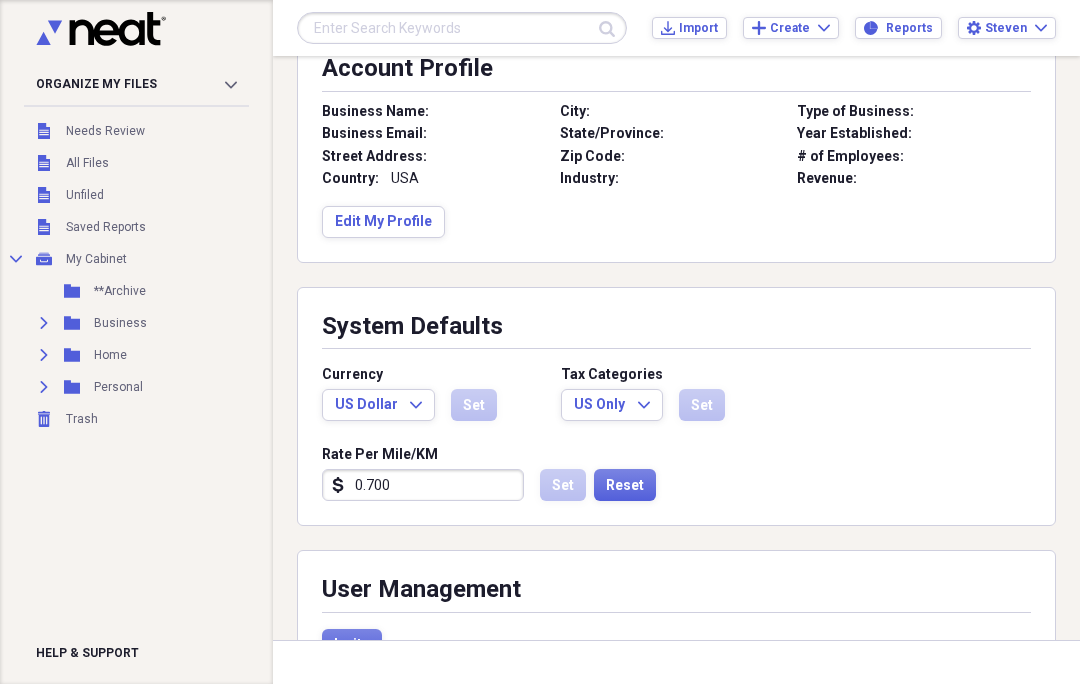 click on "Account Profile" at bounding box center [676, 73] 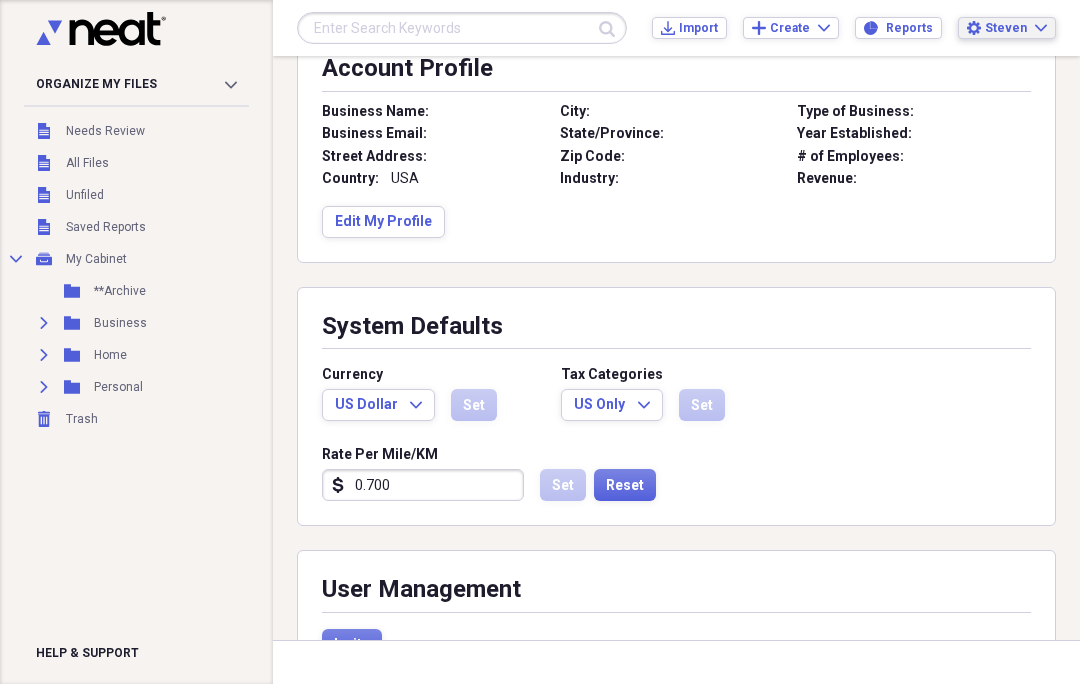 click on "Expand" 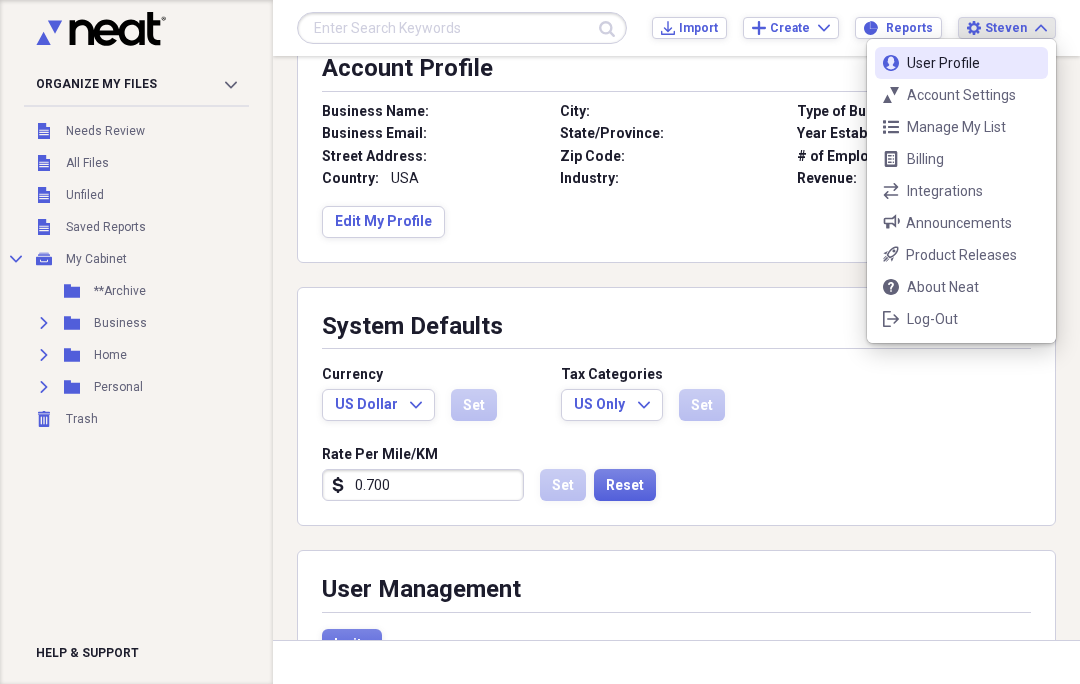click on "bullhorn Announcements" at bounding box center [961, 223] 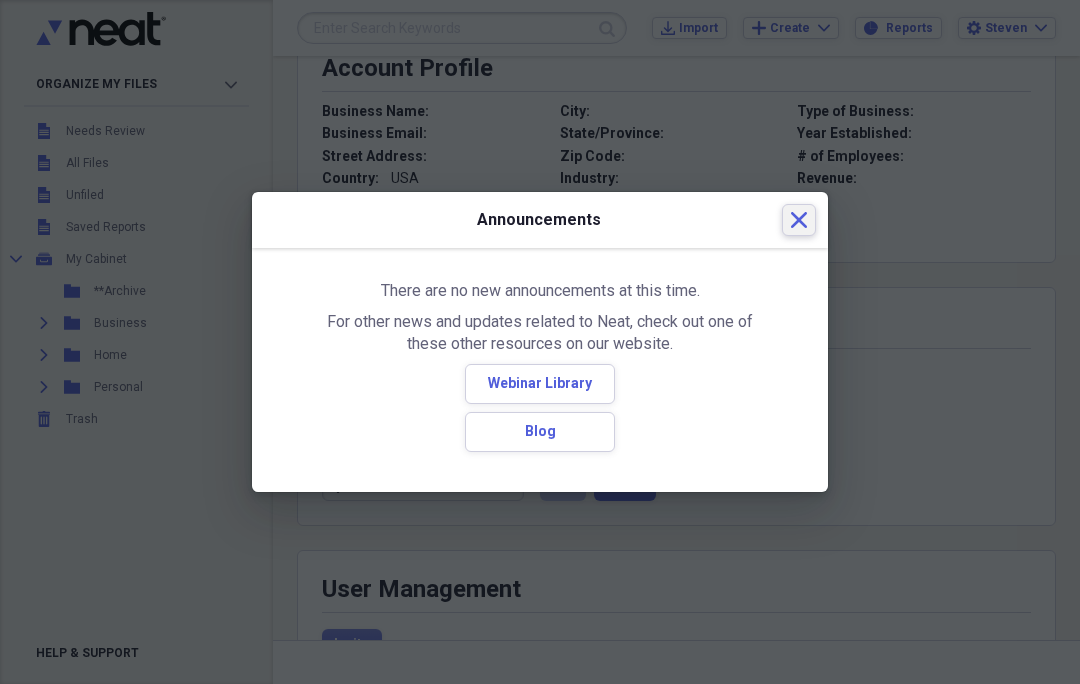 click 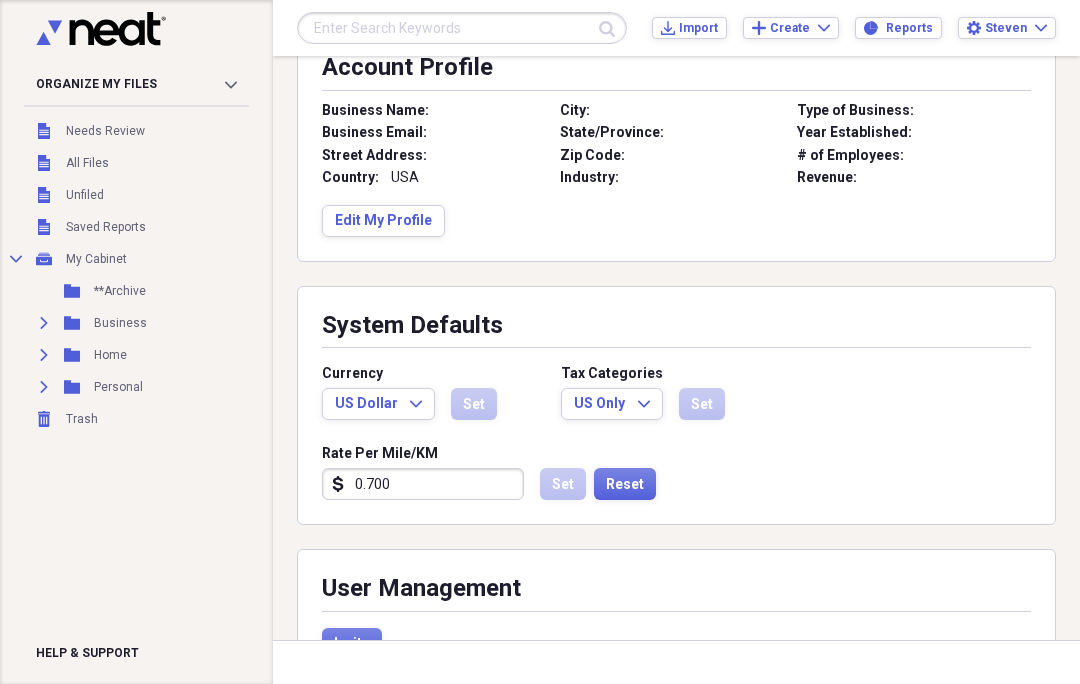scroll, scrollTop: 273, scrollLeft: 0, axis: vertical 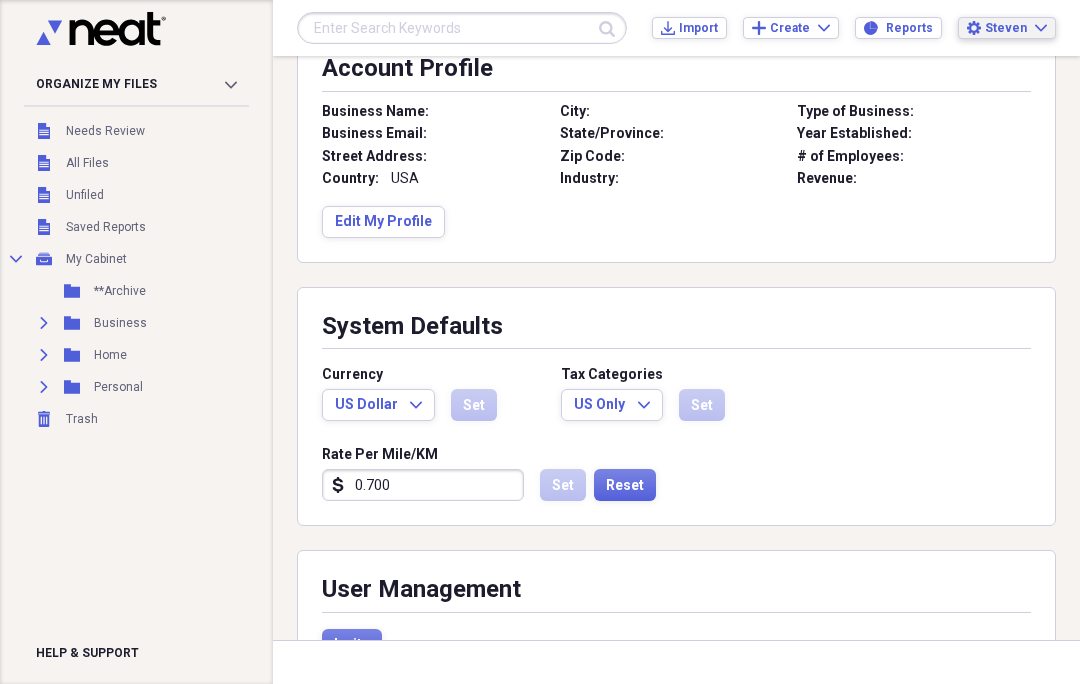 click on "Steven Expand" at bounding box center [1016, 28] 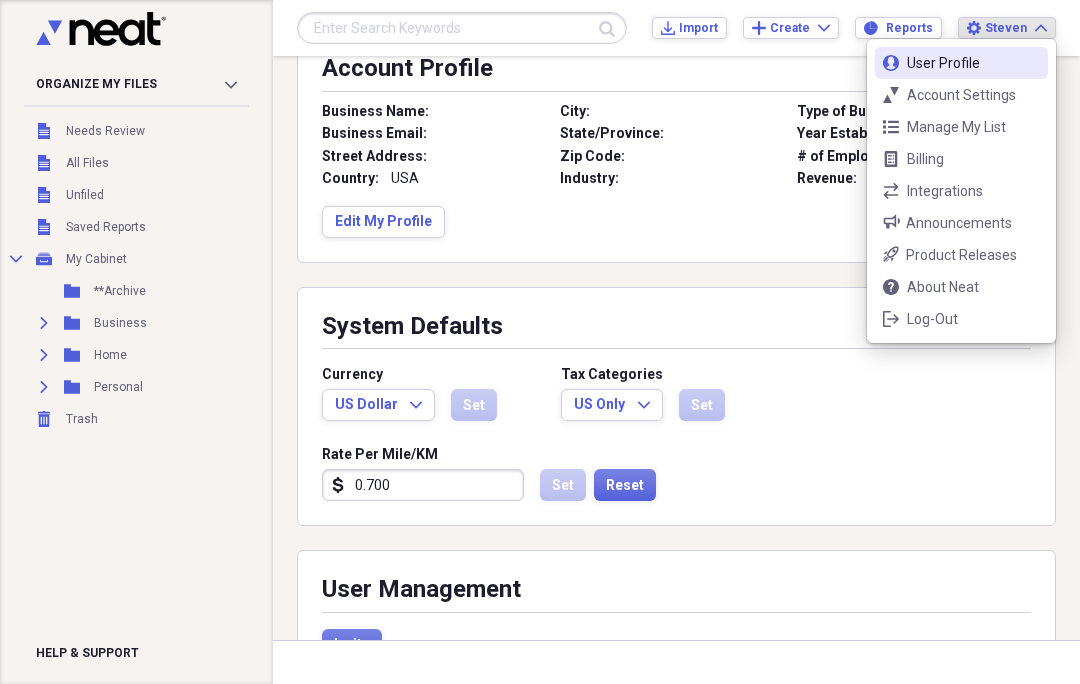 click on "Submit Import Import Add Create Expand Reports Reports Settings Steven Expand" at bounding box center (676, 28) 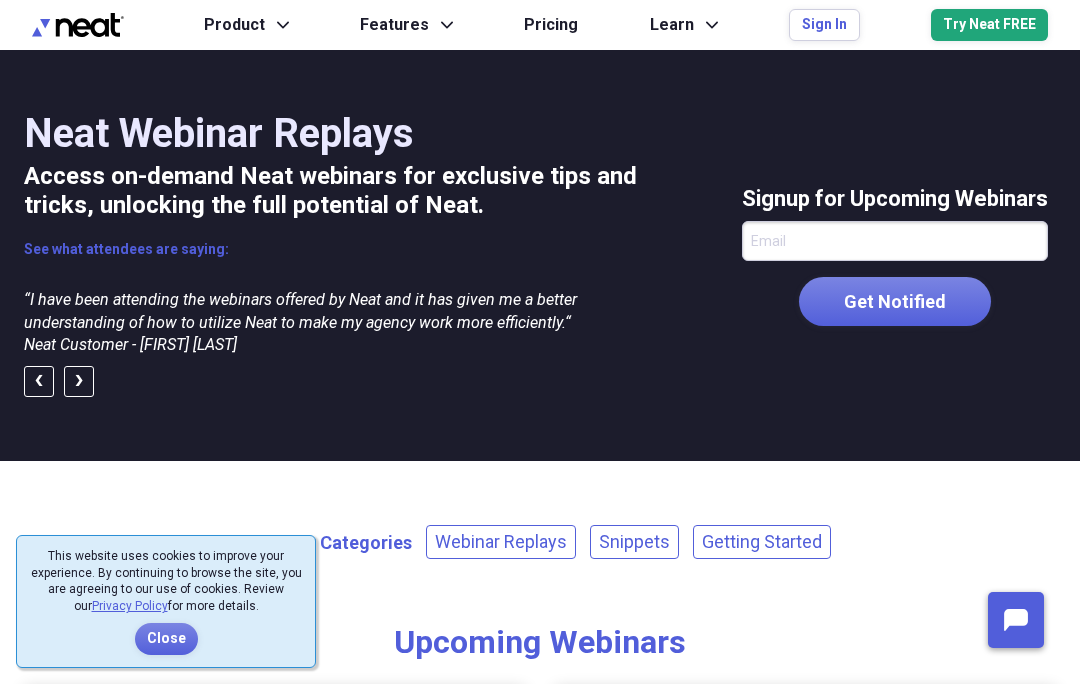 scroll, scrollTop: 0, scrollLeft: 0, axis: both 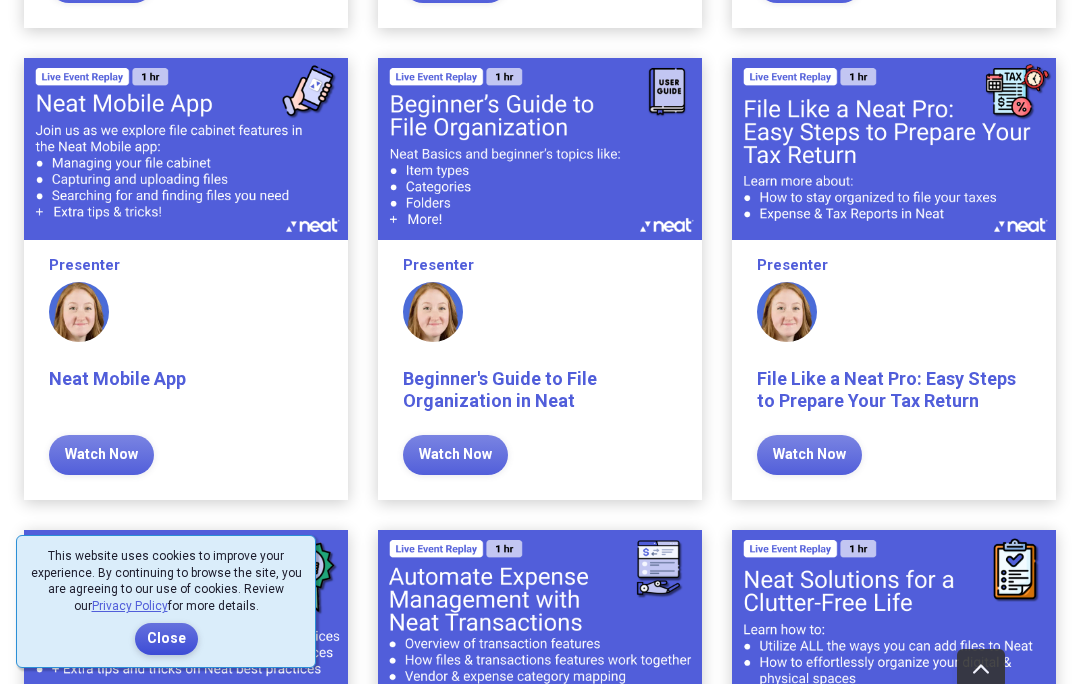 click on "Close" at bounding box center [166, 639] 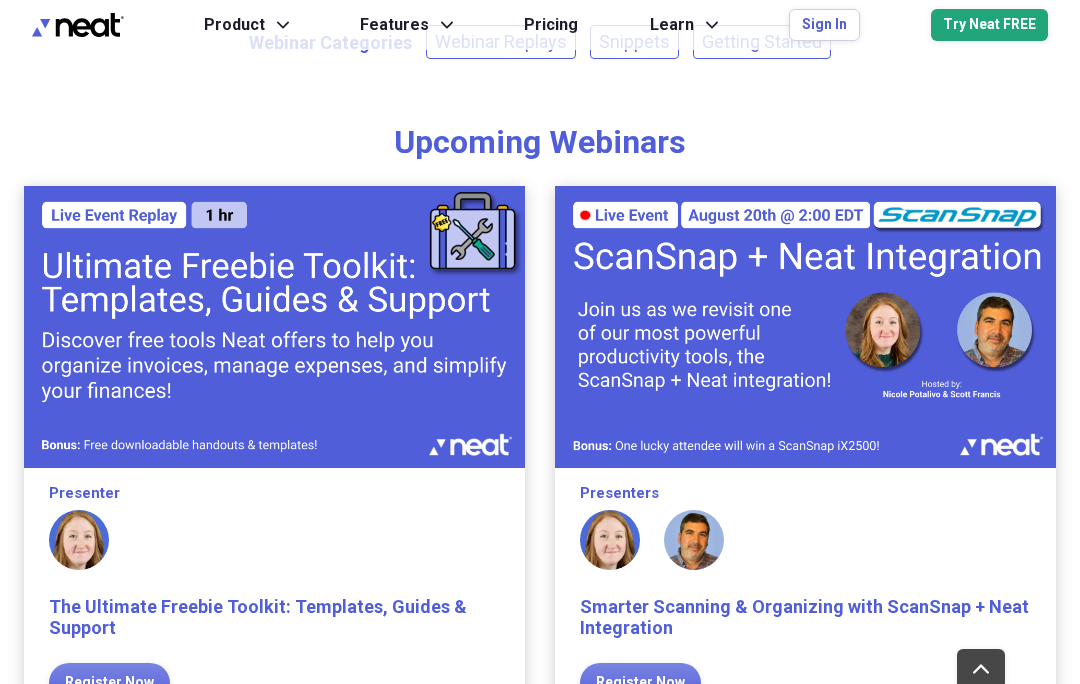 scroll, scrollTop: 499, scrollLeft: 0, axis: vertical 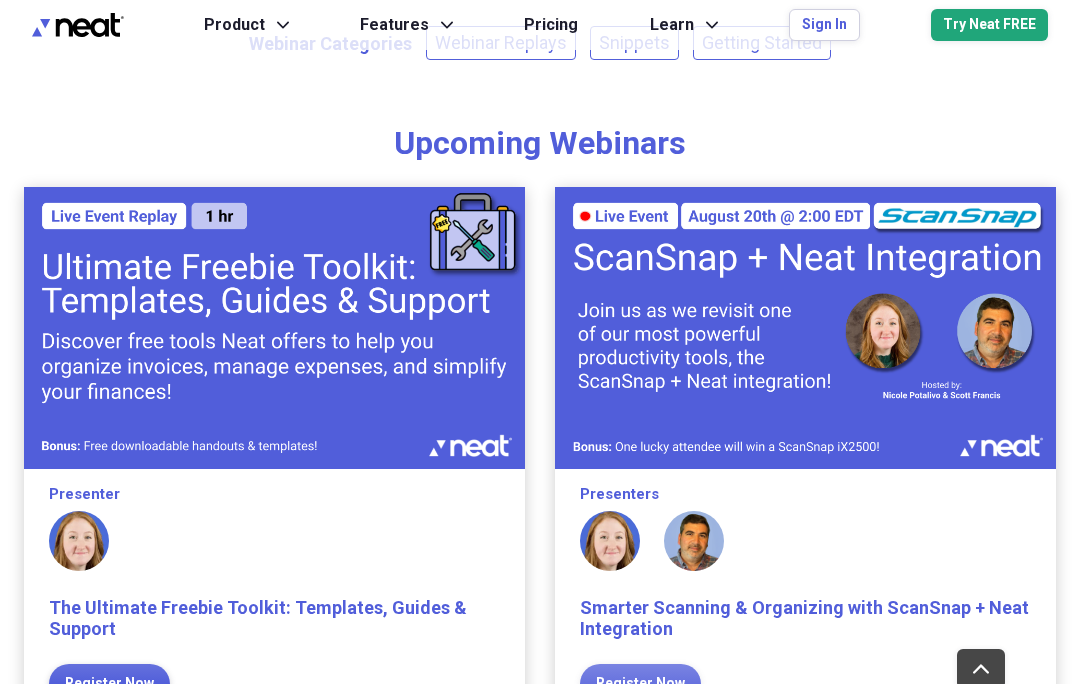 click on "Register Now" at bounding box center [109, 684] 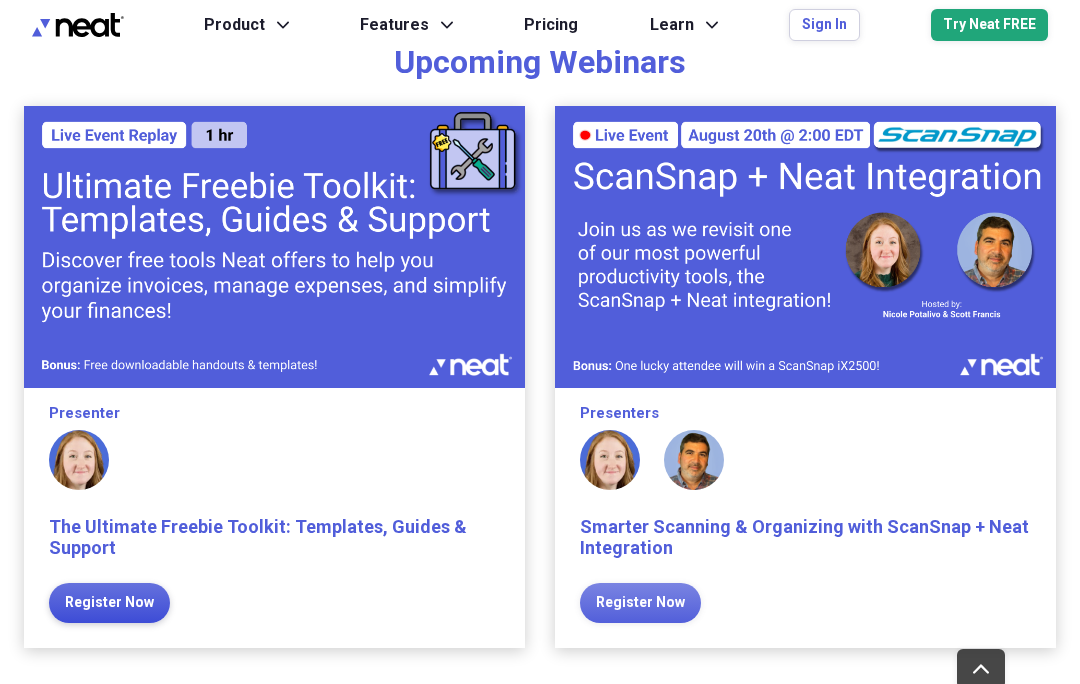 scroll, scrollTop: 586, scrollLeft: 0, axis: vertical 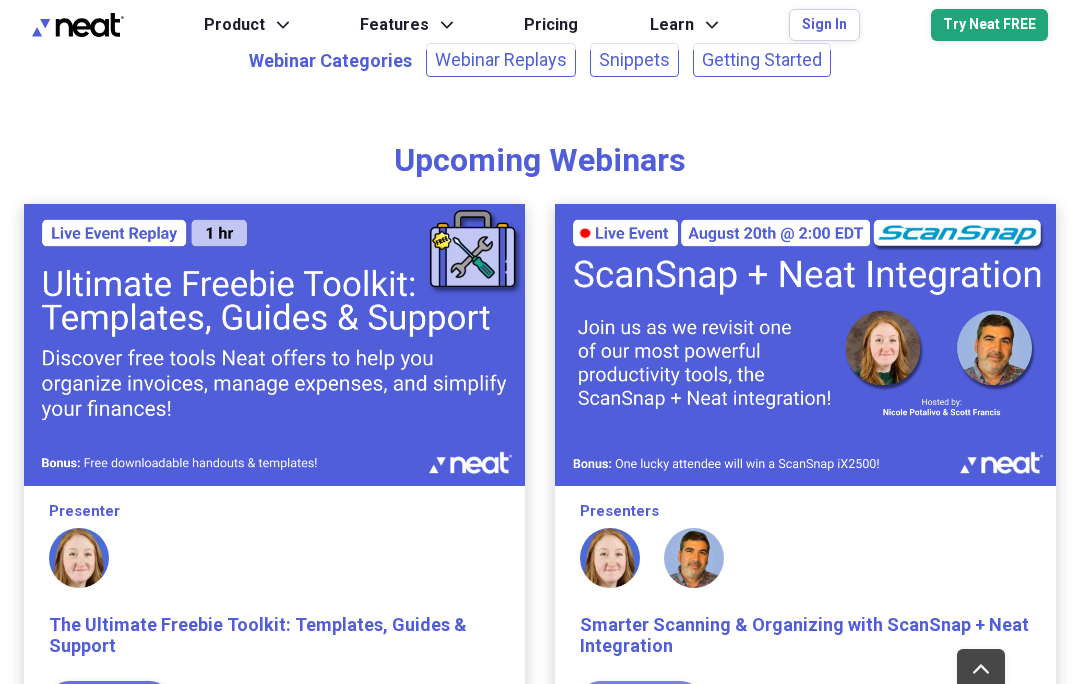 click on "Register Now" at bounding box center [109, 701] 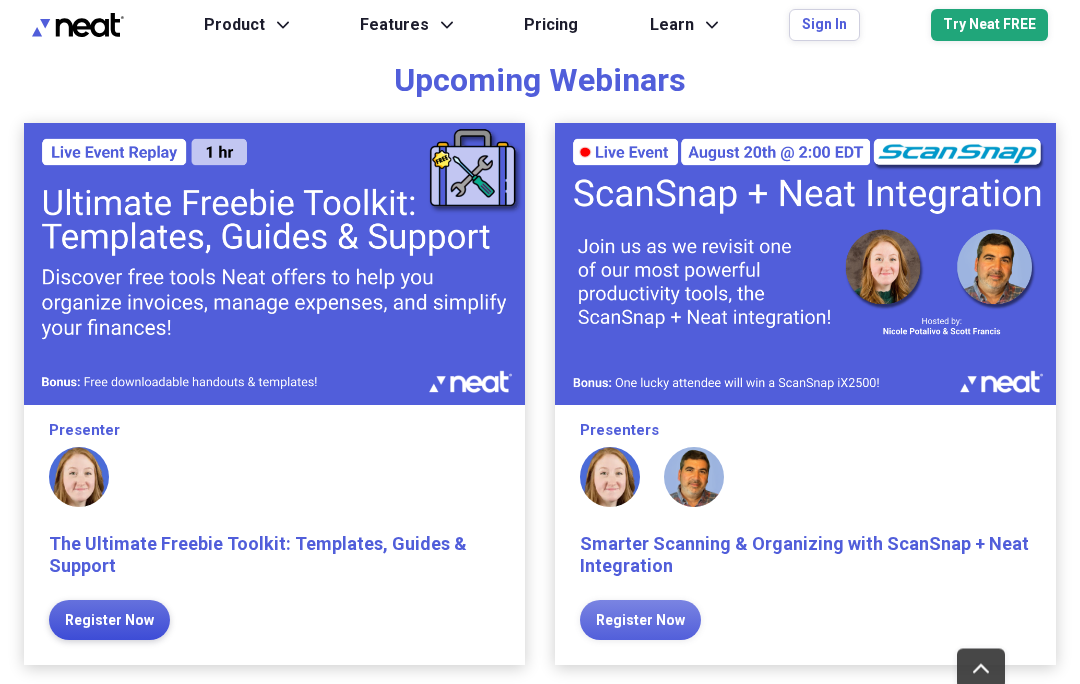 scroll, scrollTop: 540, scrollLeft: 0, axis: vertical 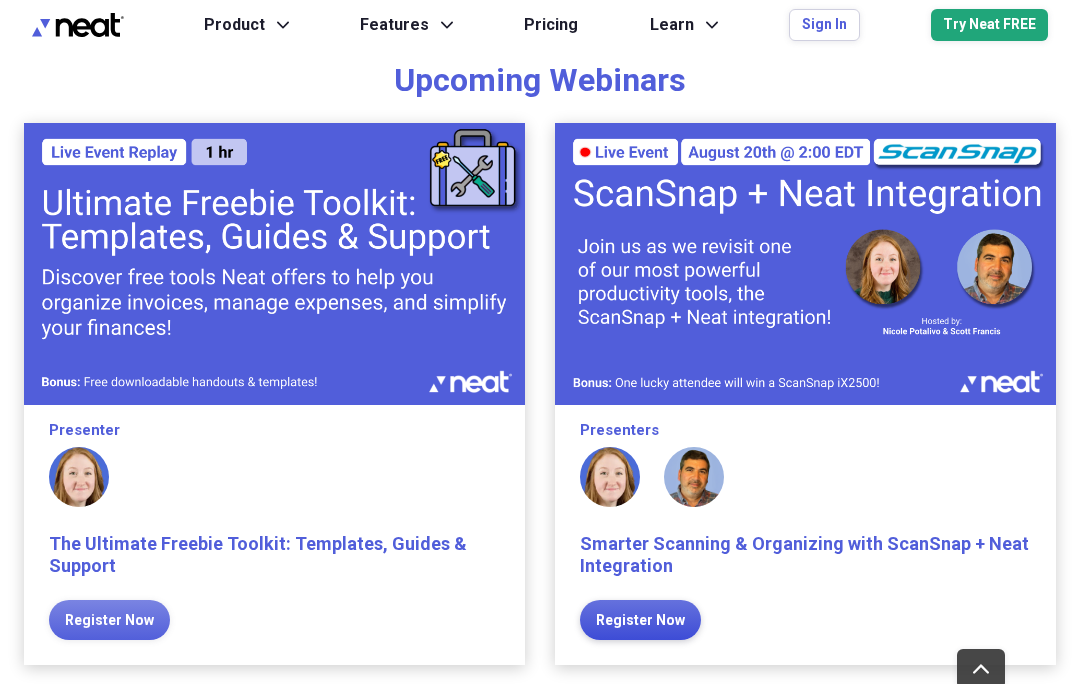 click on "Register Now" at bounding box center (640, 620) 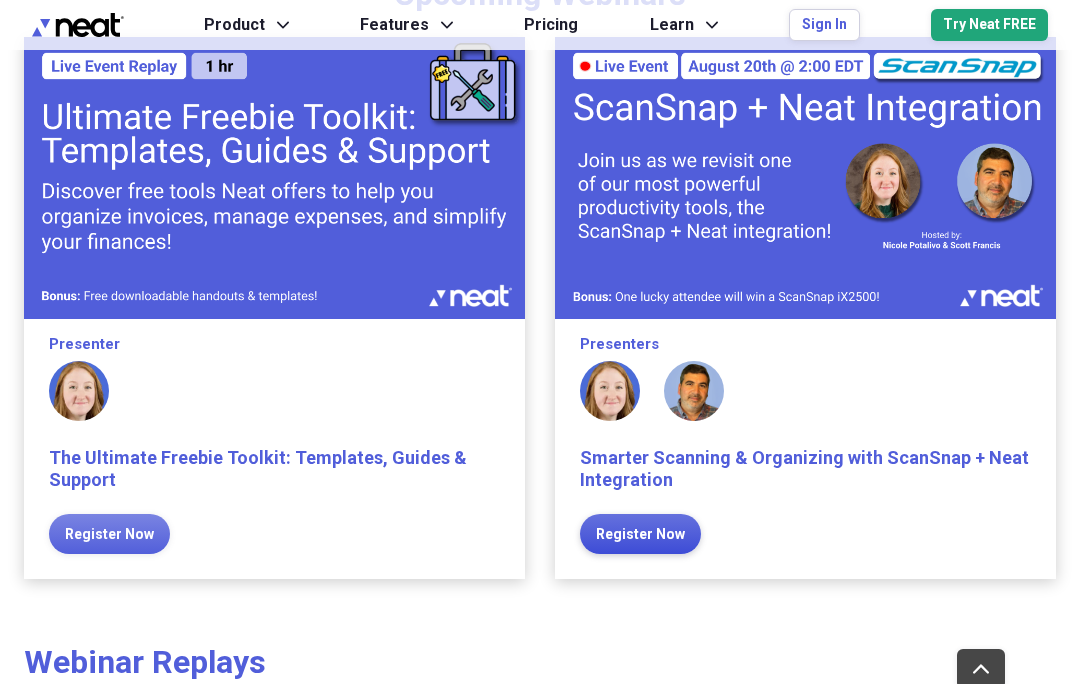 scroll, scrollTop: 627, scrollLeft: 0, axis: vertical 